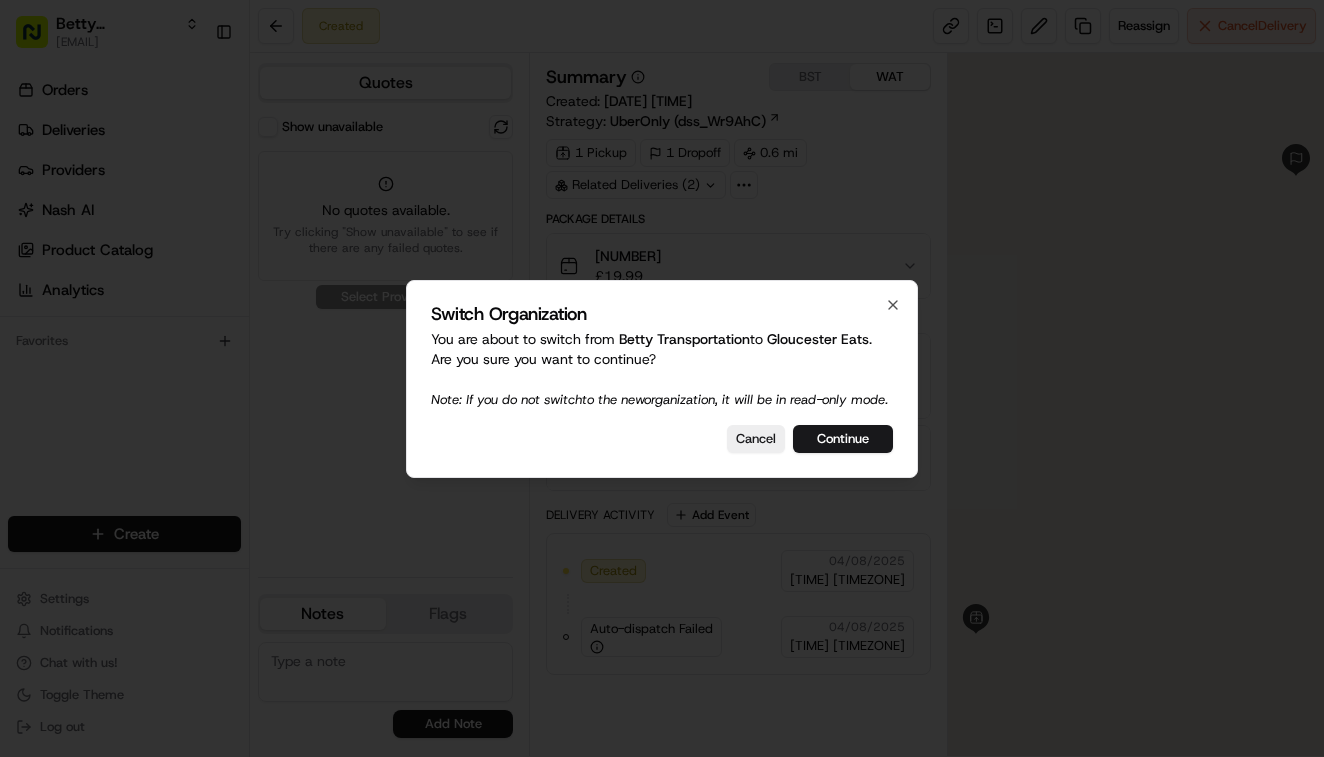 scroll, scrollTop: 0, scrollLeft: 0, axis: both 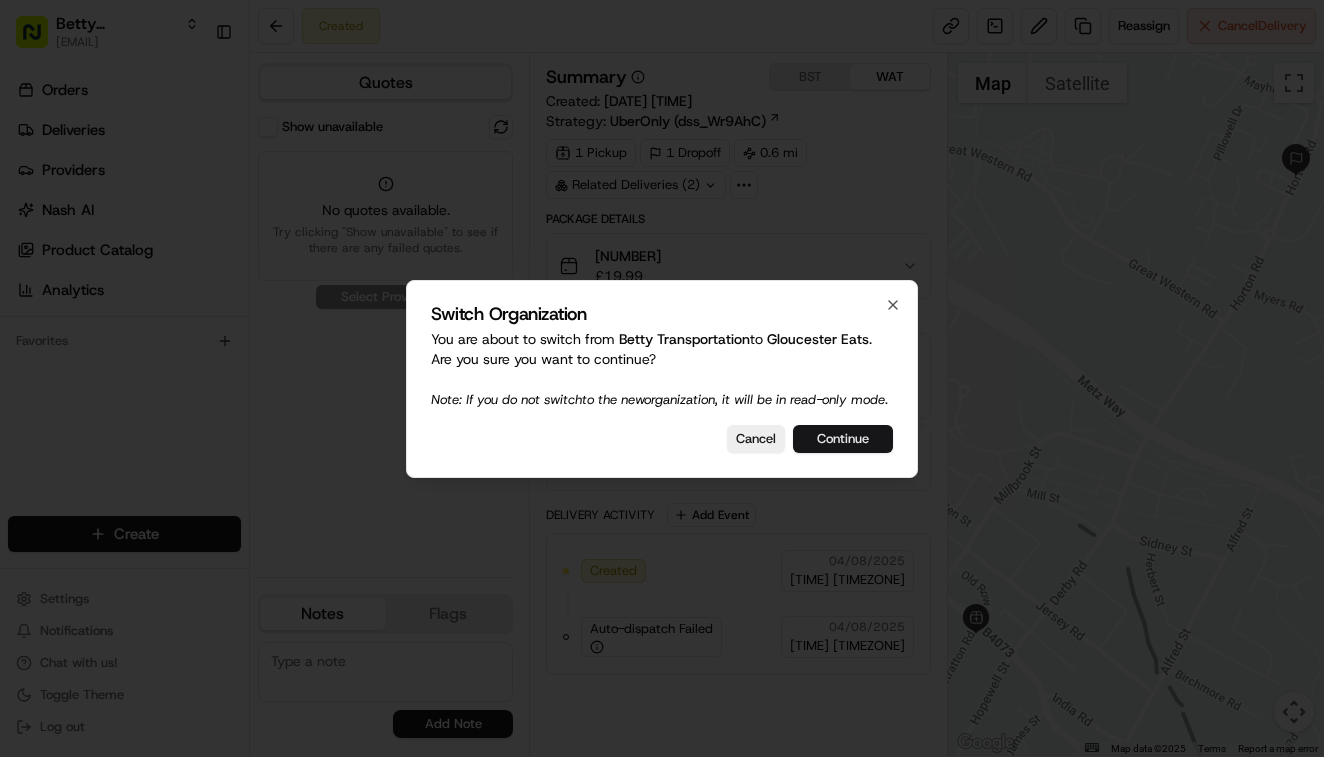 click on "Continue" at bounding box center [843, 439] 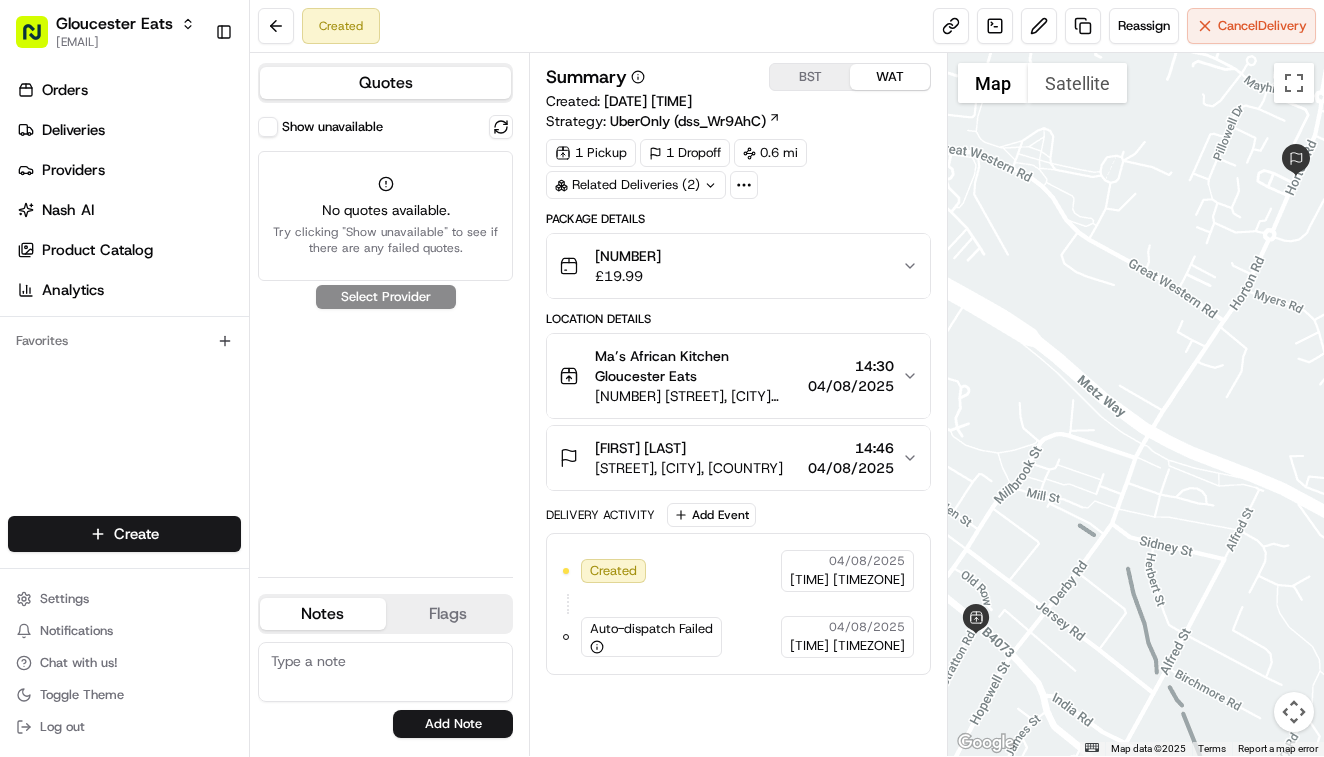 click on "UberOnly (dss_Wr9AhC)" at bounding box center (688, 121) 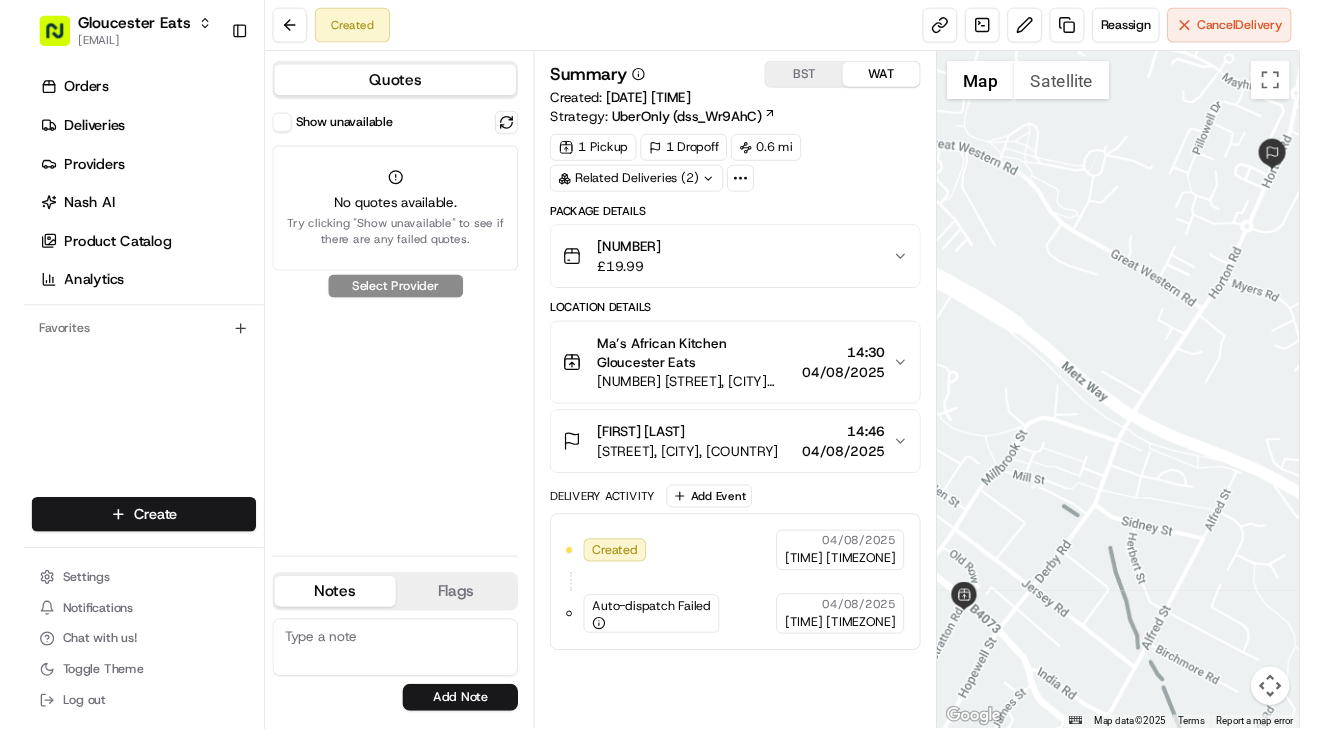 scroll, scrollTop: 0, scrollLeft: 0, axis: both 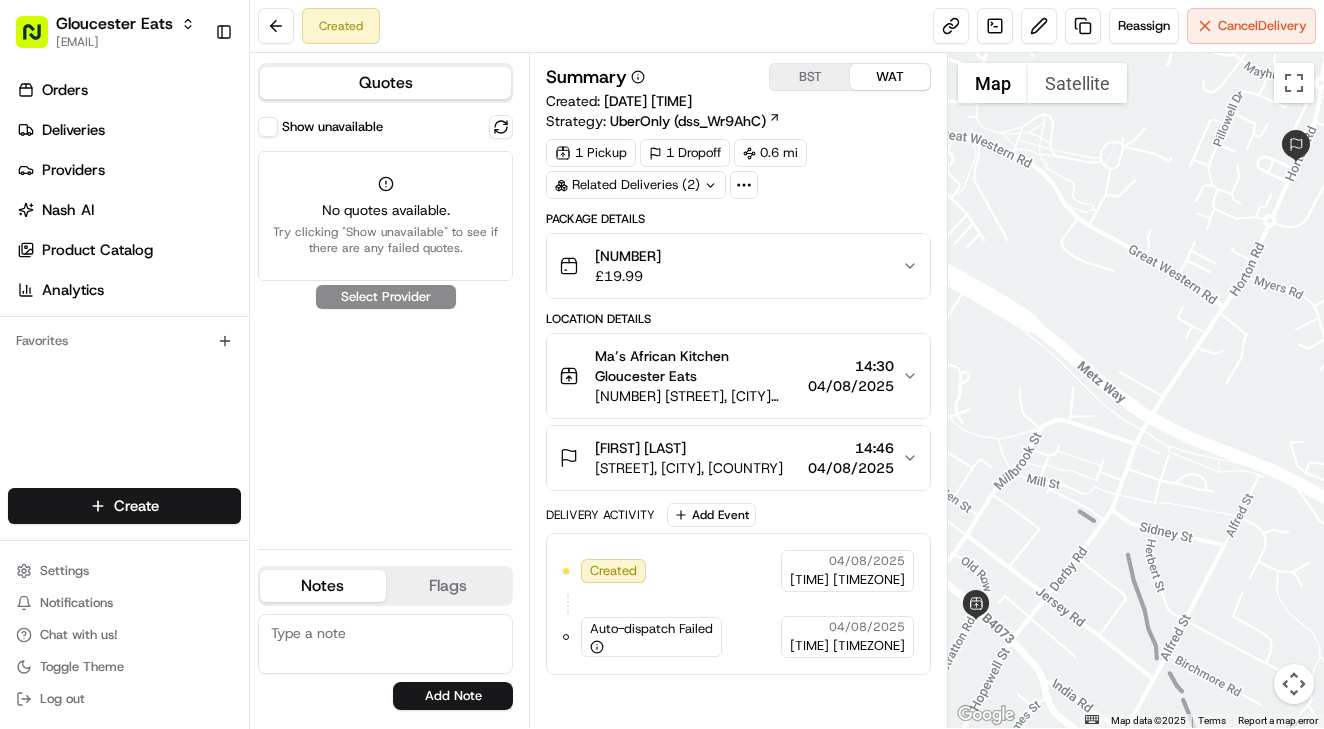 click on "[STREET], [CITY], [COUNTRY] [TIME] [DATE]" at bounding box center [730, 458] 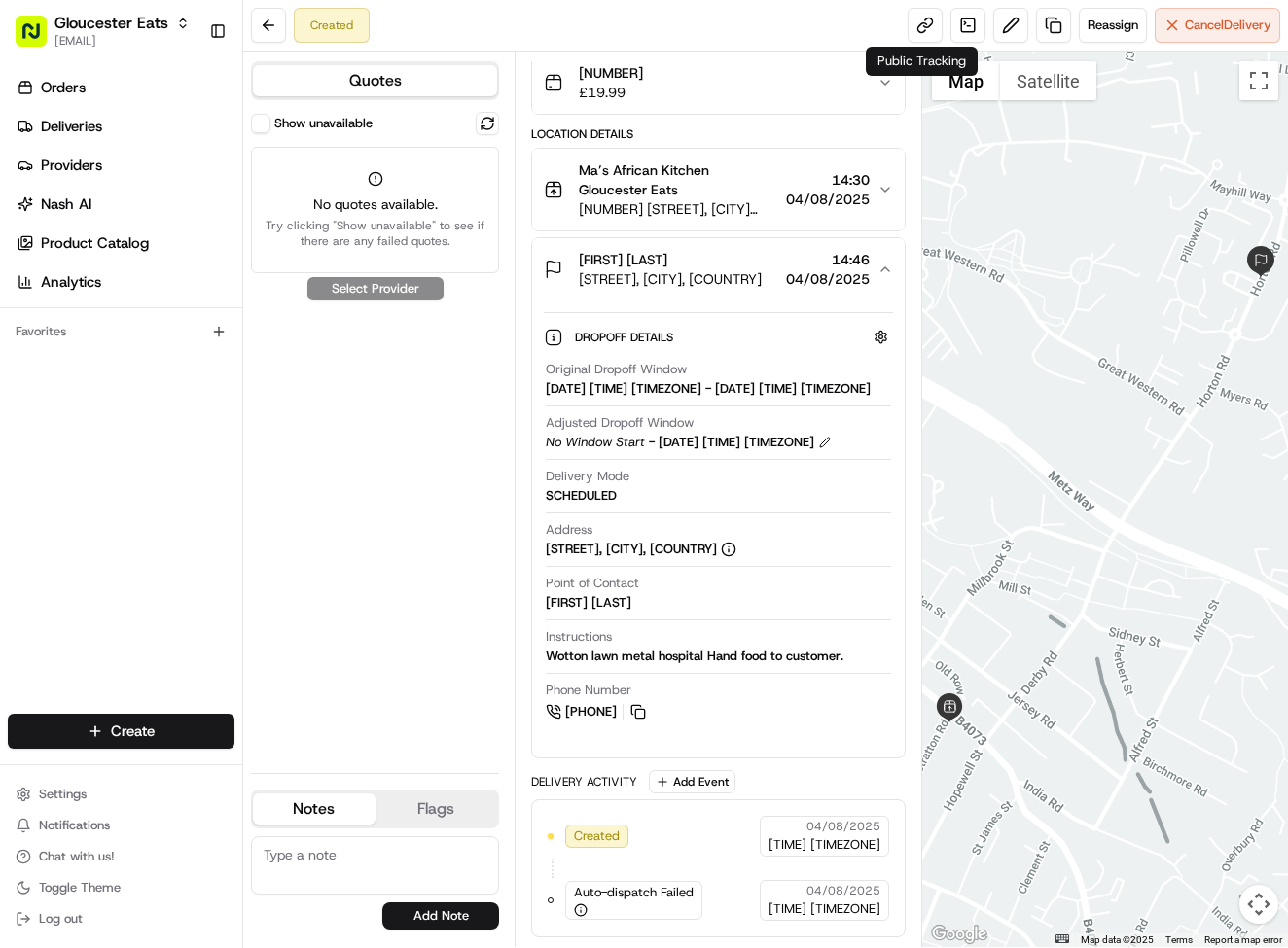 scroll, scrollTop: 176, scrollLeft: 0, axis: vertical 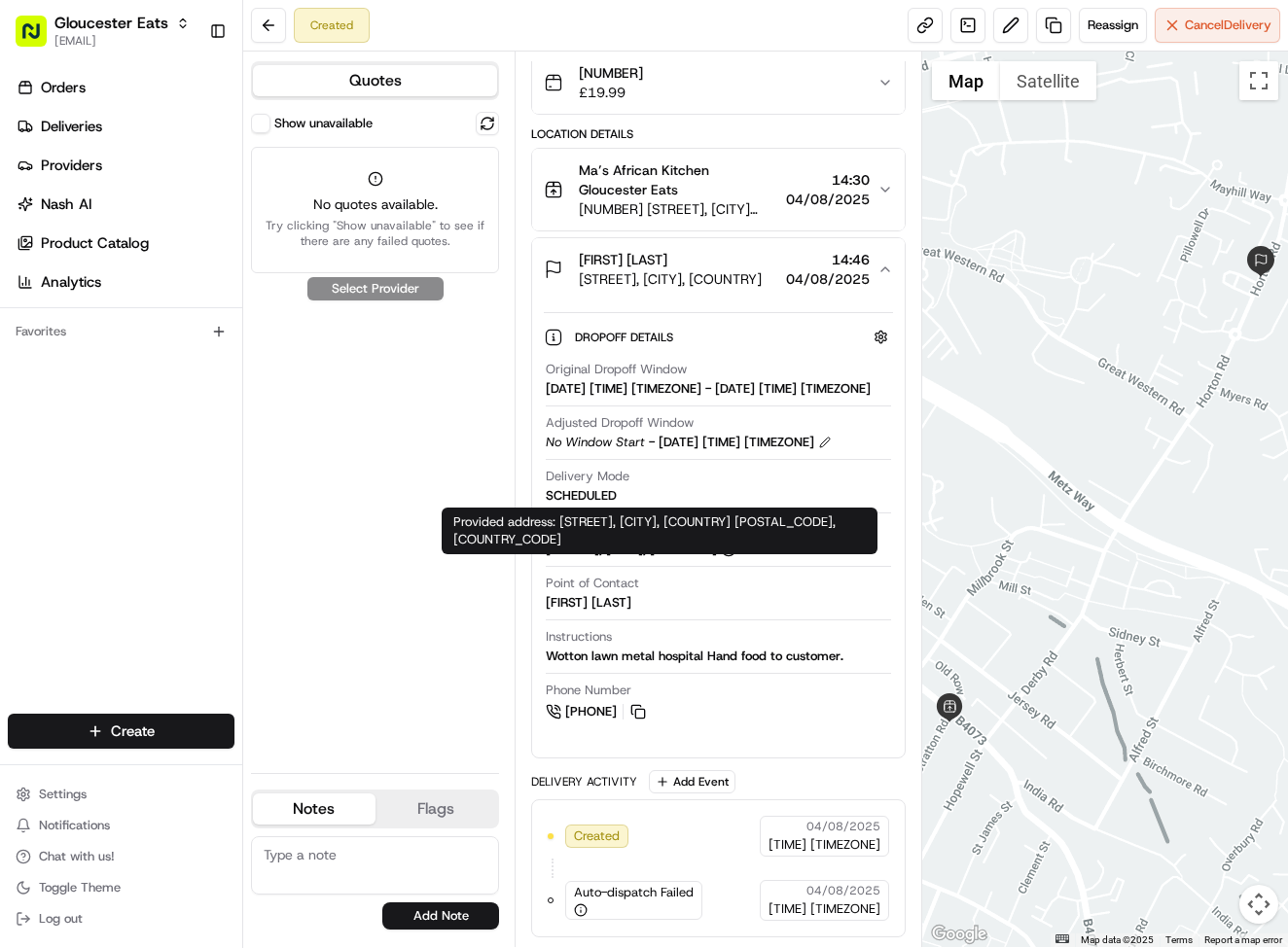 click on "Provided address: [STREET], [CITY], [COUNTRY] [POSTAL_CODE], [COUNTRY_CODE] Provided address: [STREET], [CITY], [COUNTRY] [POSTAL_CODE], [COUNTRY_CODE]" at bounding box center (660, 531) 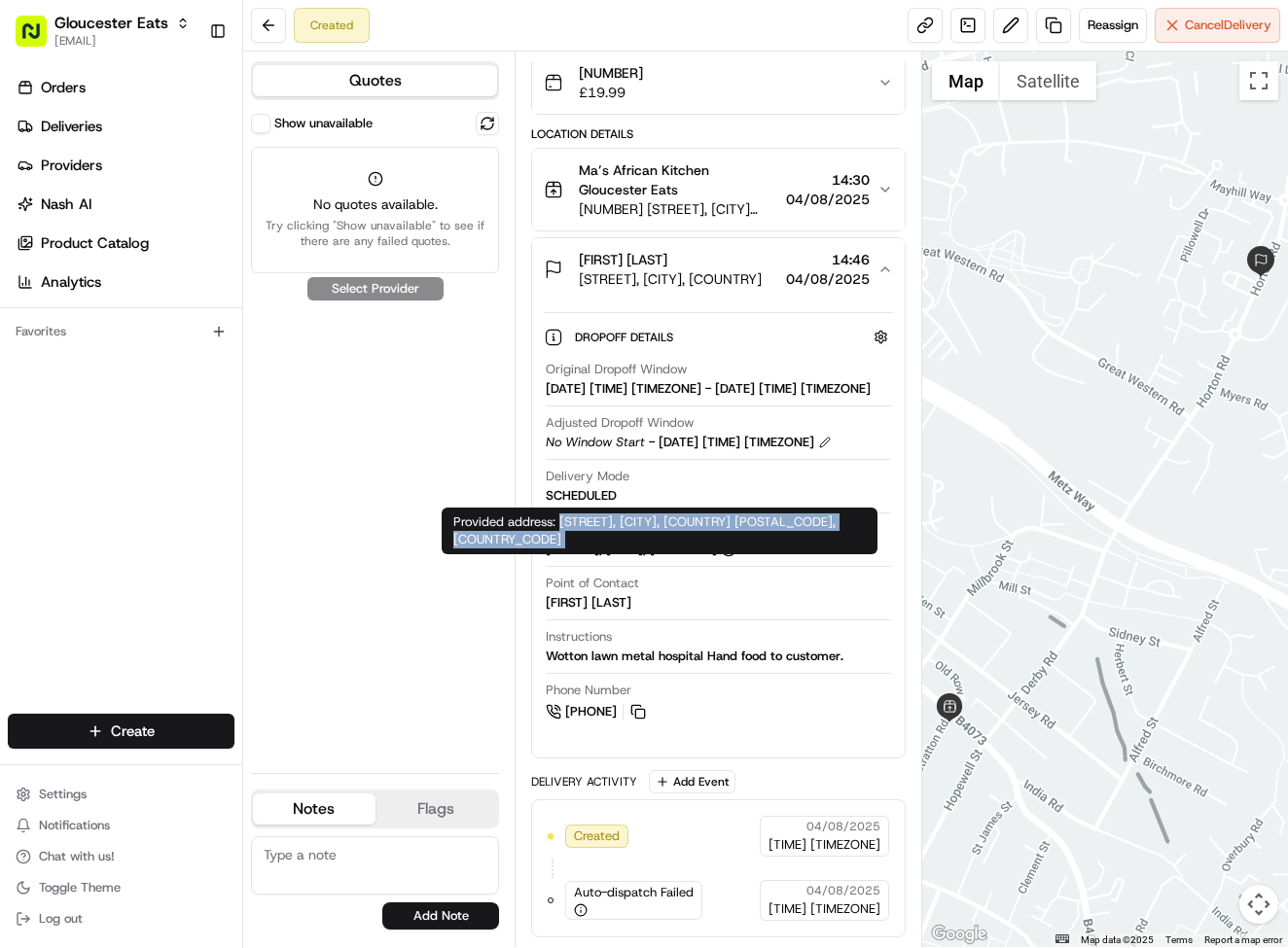 drag, startPoint x: 578, startPoint y: 524, endPoint x: 790, endPoint y: 513, distance: 212.28519 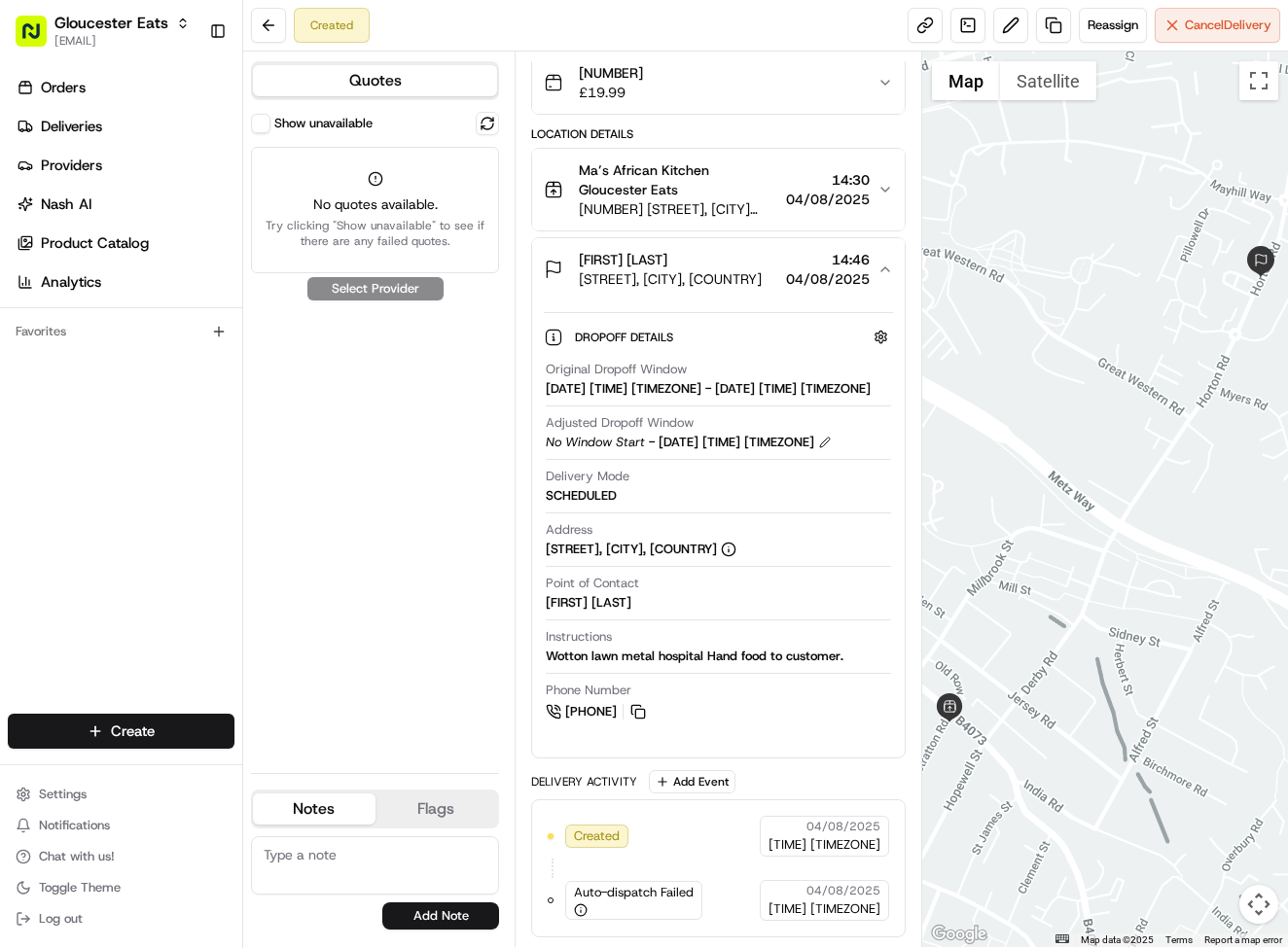 click on "[FIRST] [LAST]" at bounding box center (589, 603) 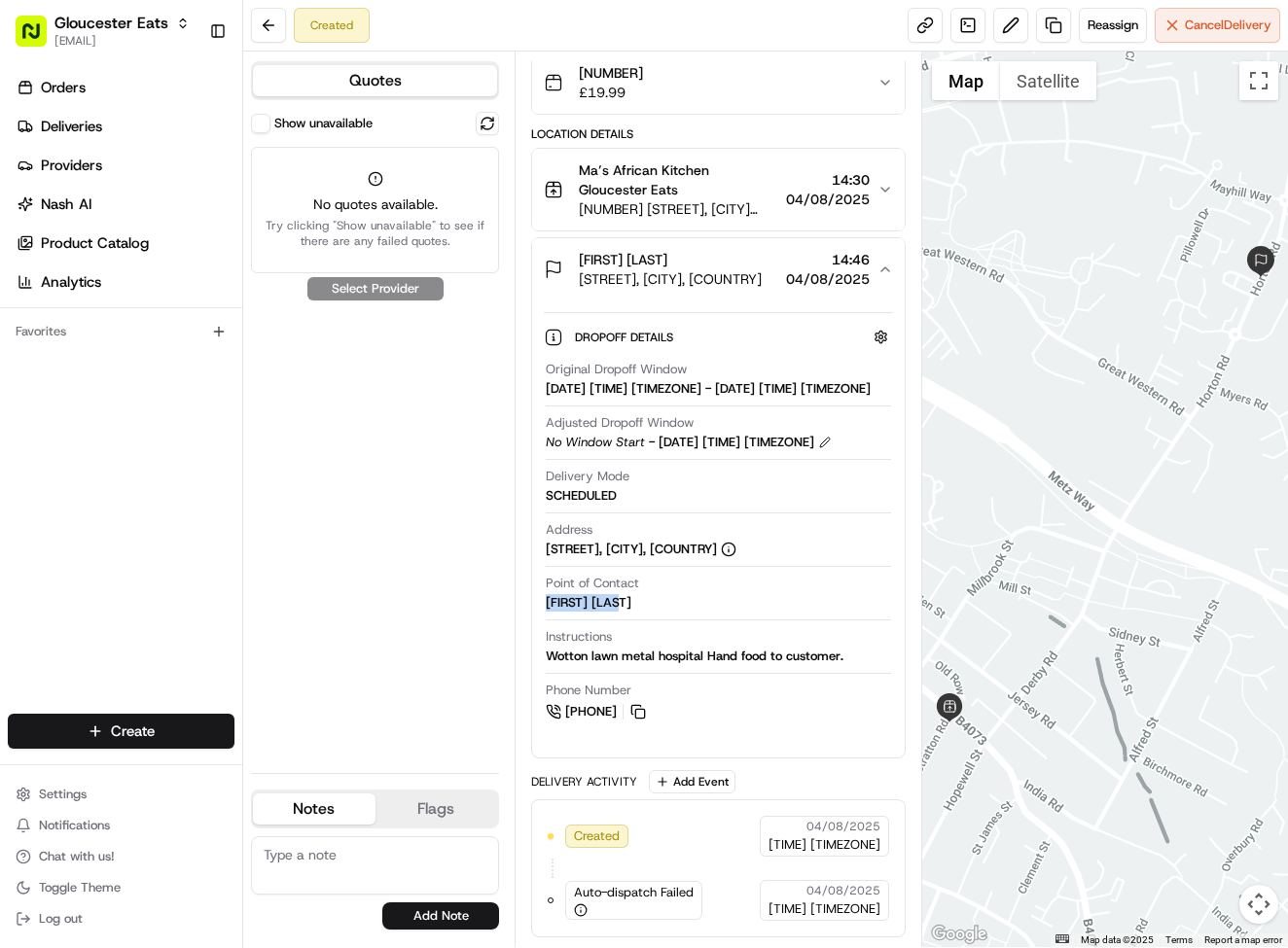 drag, startPoint x: 564, startPoint y: 606, endPoint x: 606, endPoint y: 600, distance: 42.426407 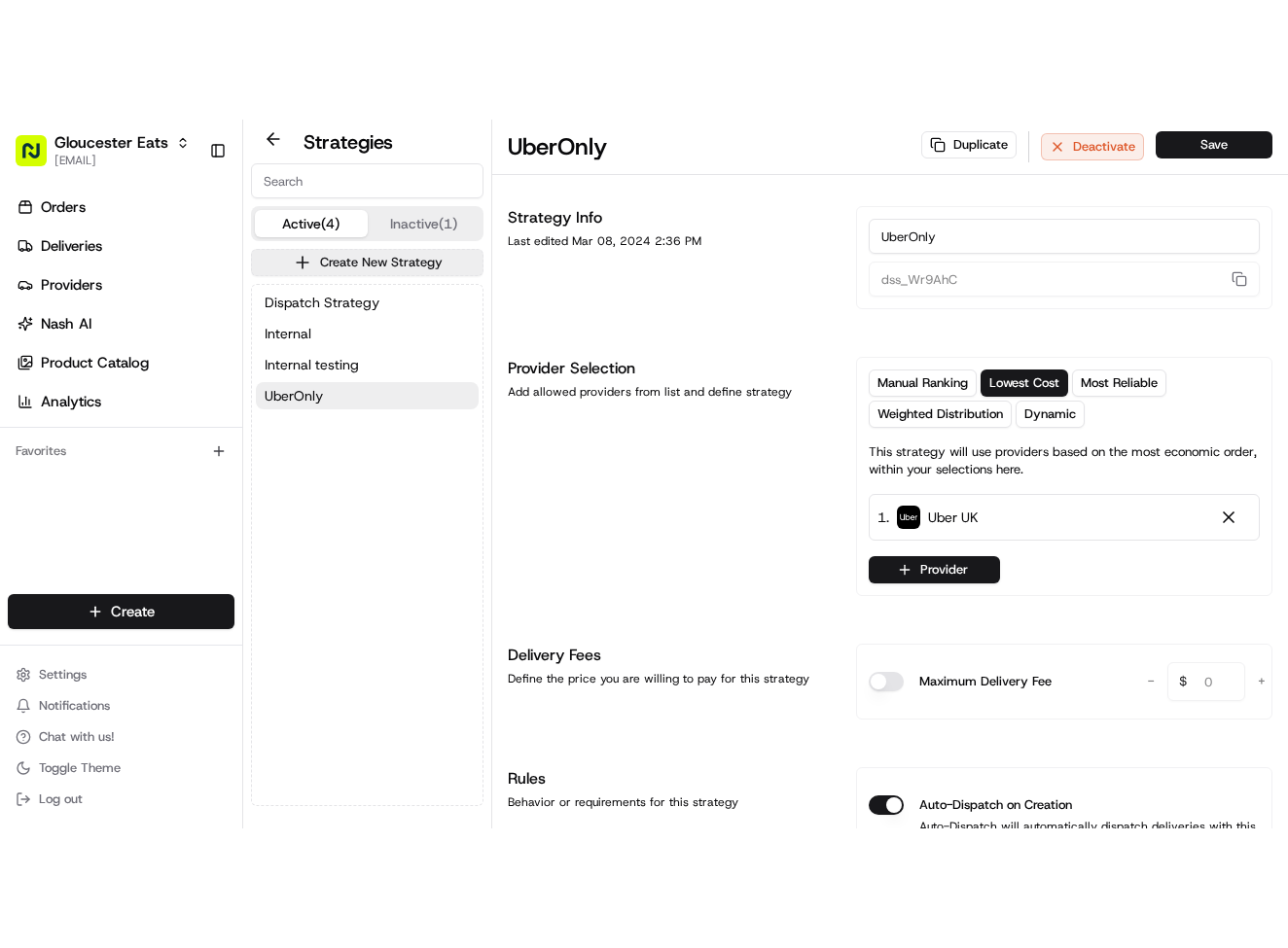 scroll, scrollTop: 0, scrollLeft: 0, axis: both 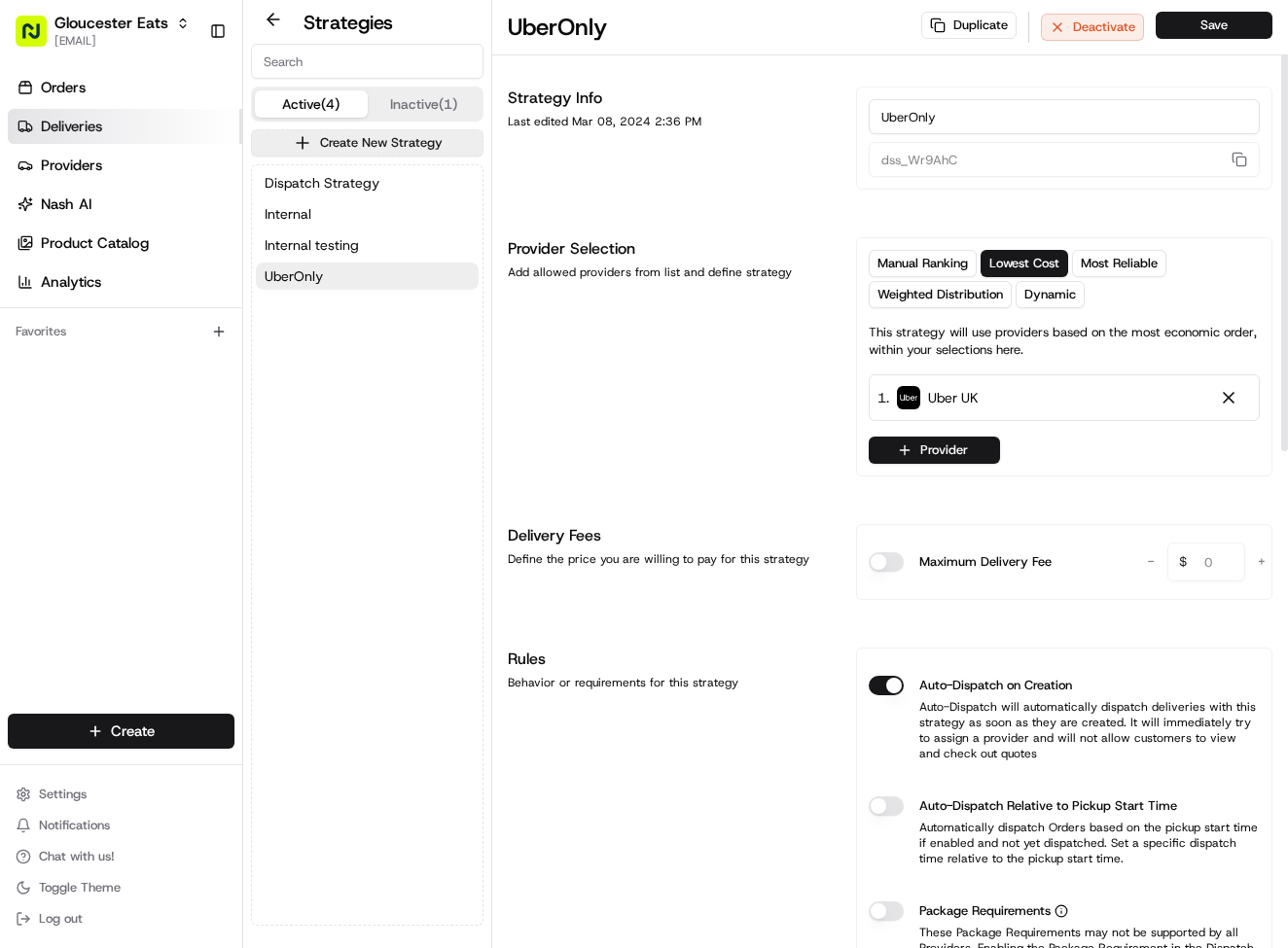 click on "Deliveries" at bounding box center [71, 126] 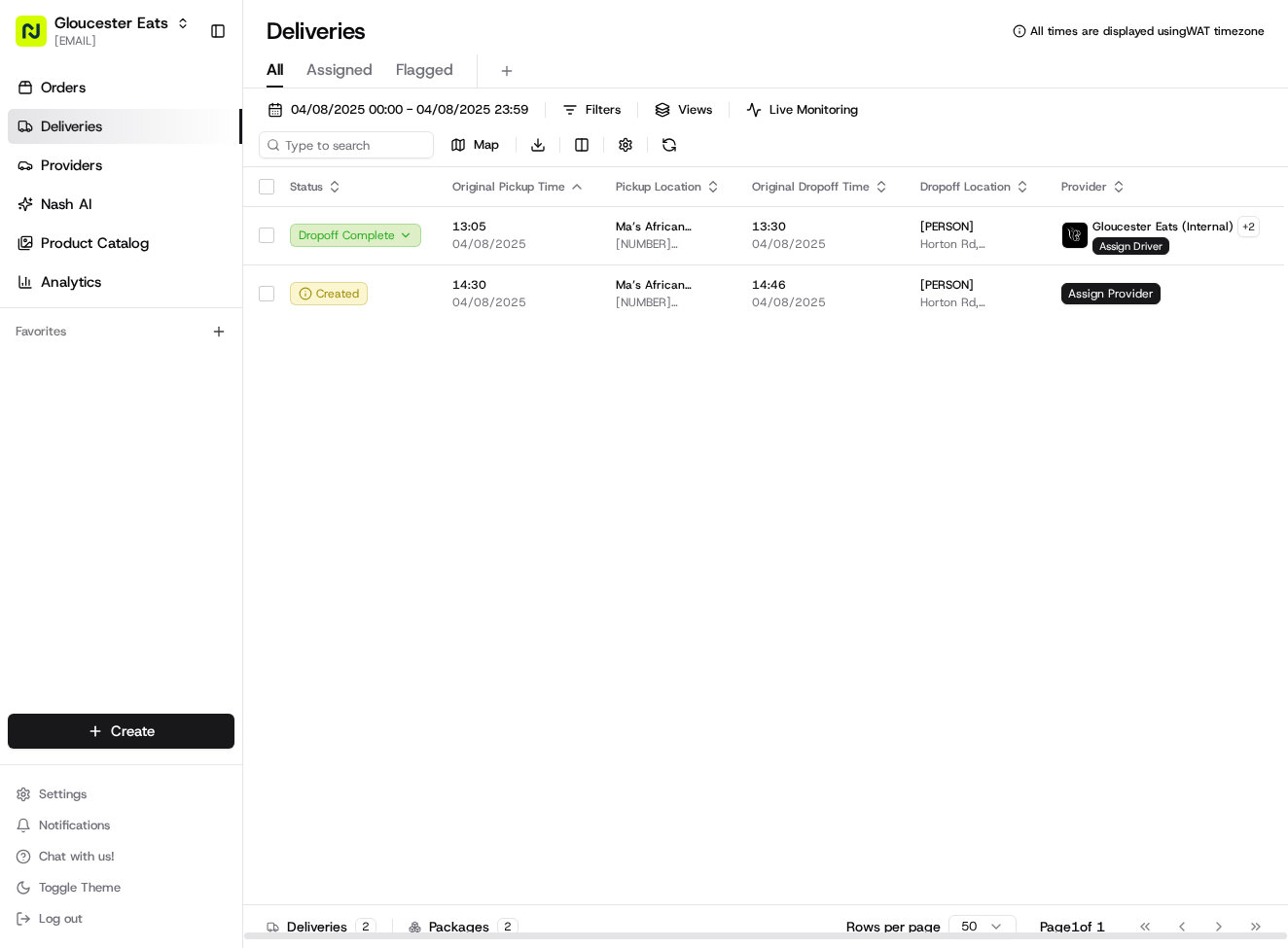 click on "[DATE] 00:00 - [DATE] 23:59 Filters Views Live Monitoring Map Download" at bounding box center (766, 131) 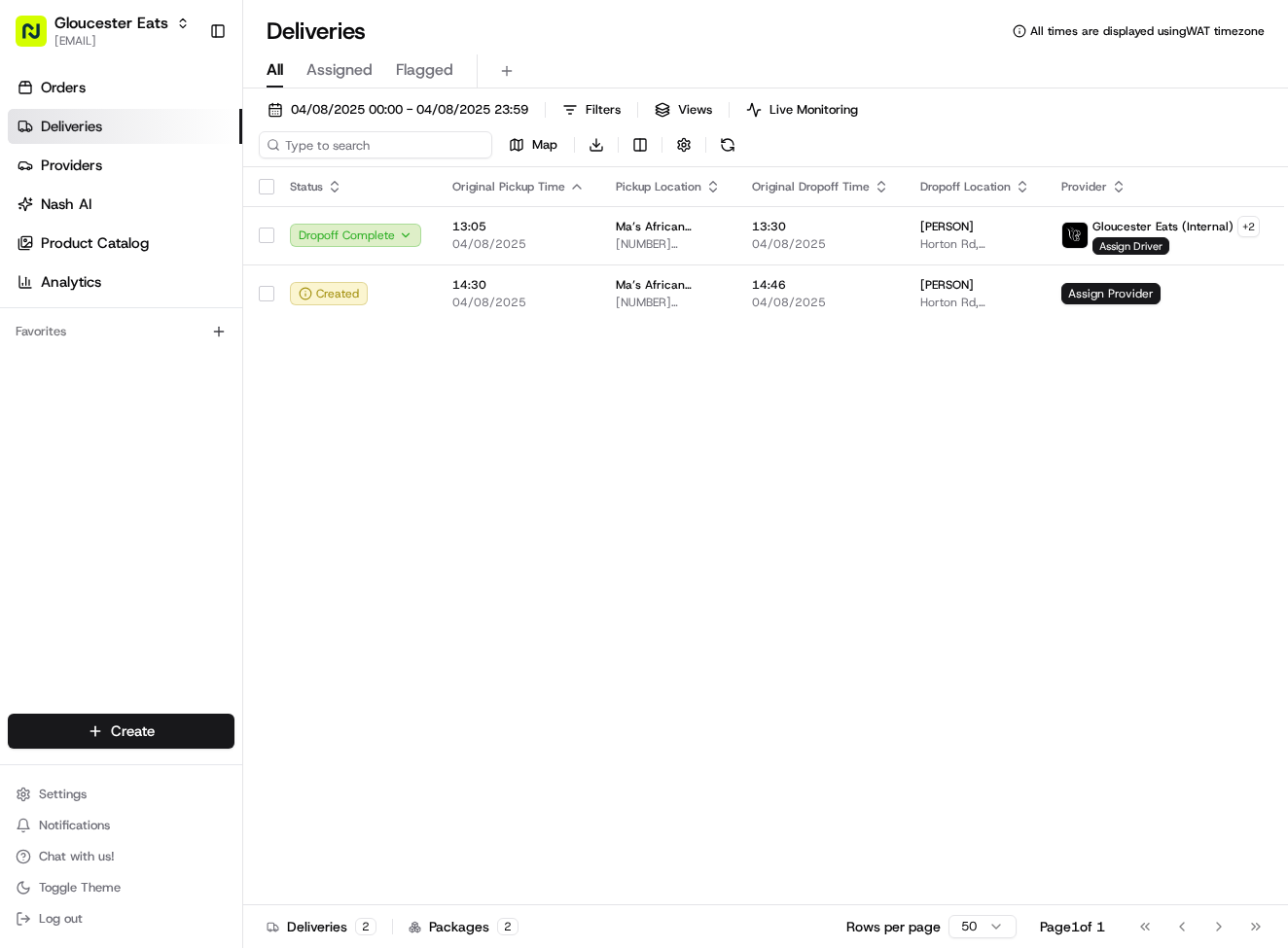 click at bounding box center (376, 145) 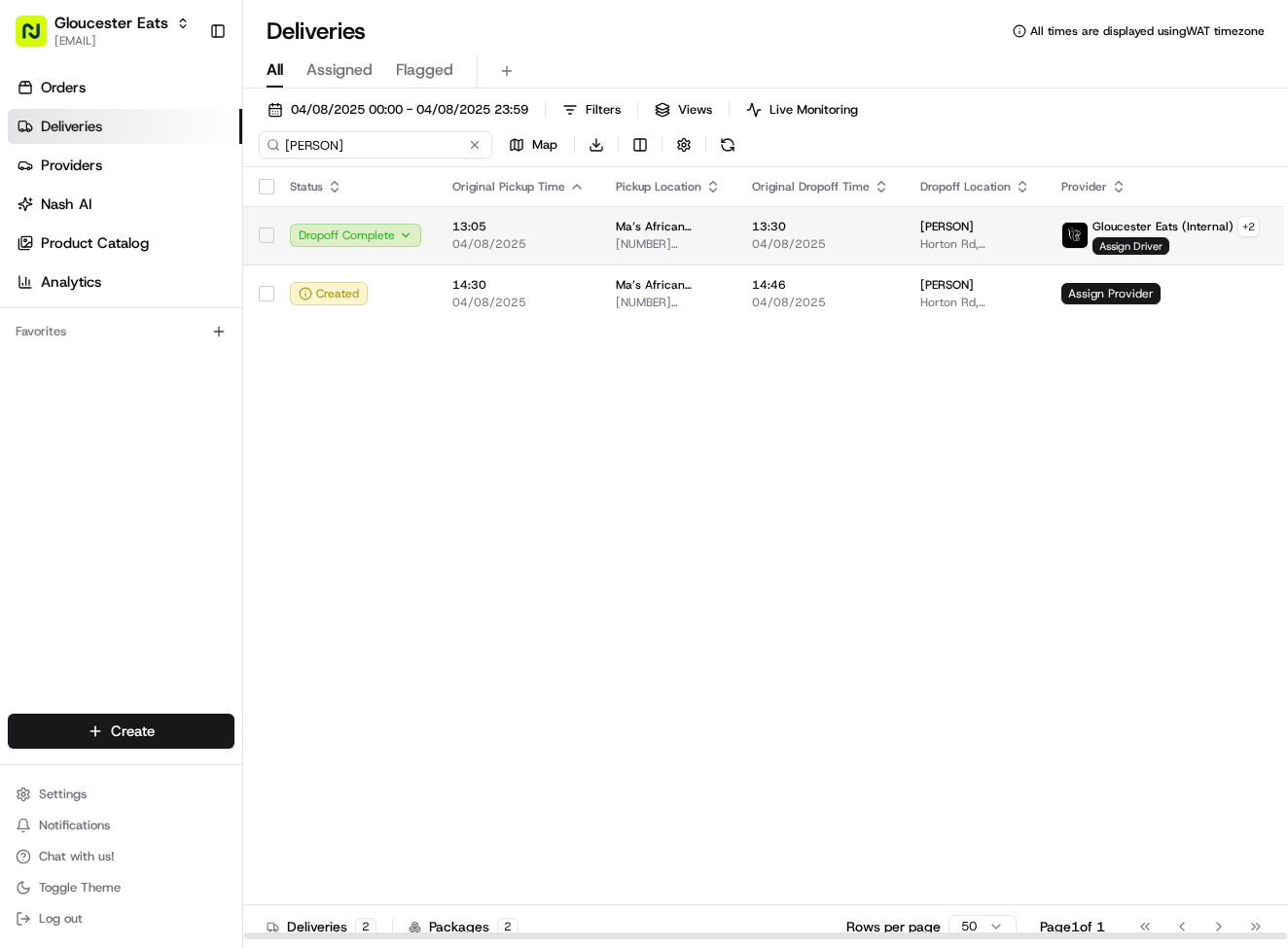 type on "[PERSON]" 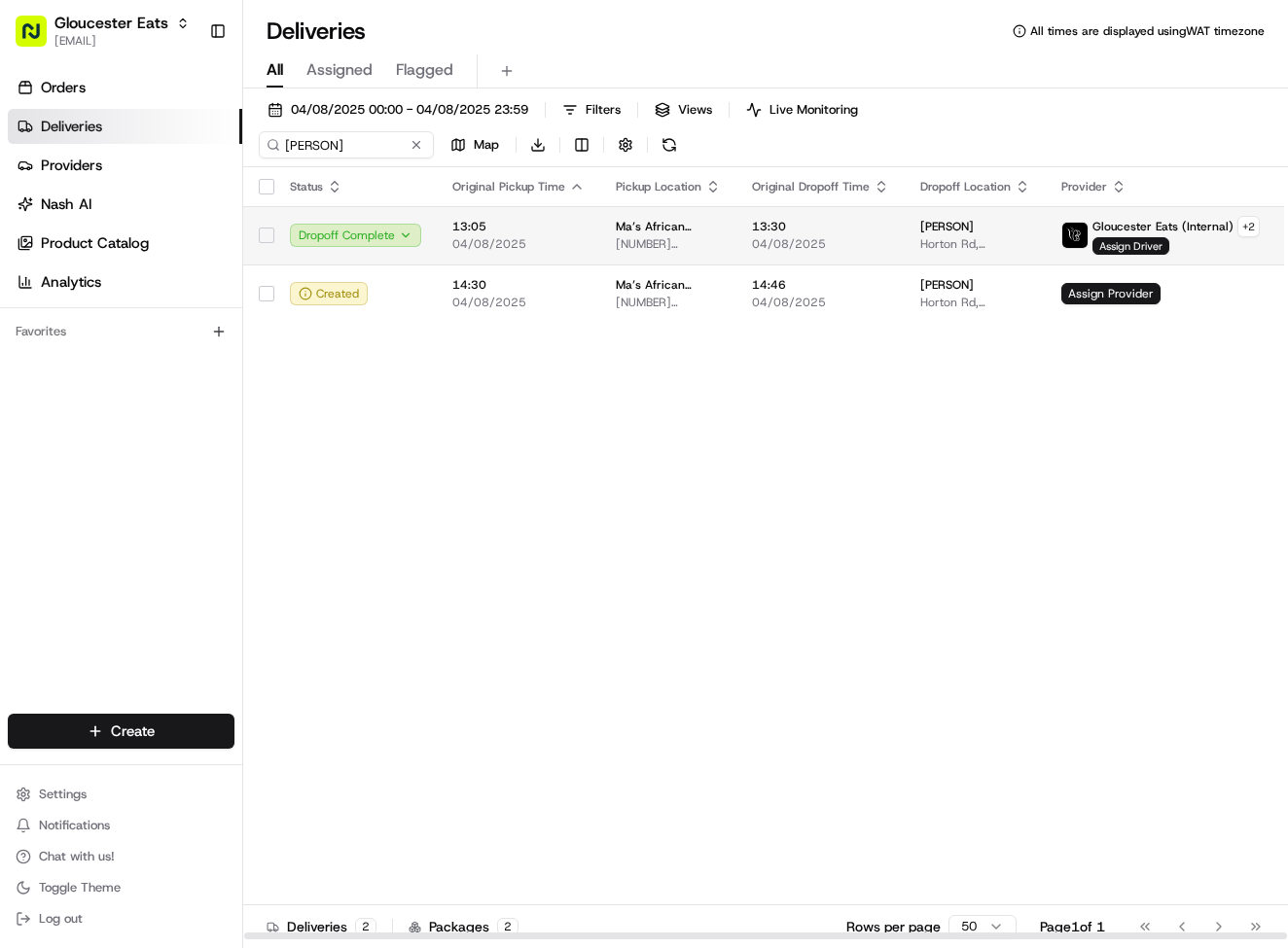 click on "13:05 [DATE]" at bounding box center [519, 235] 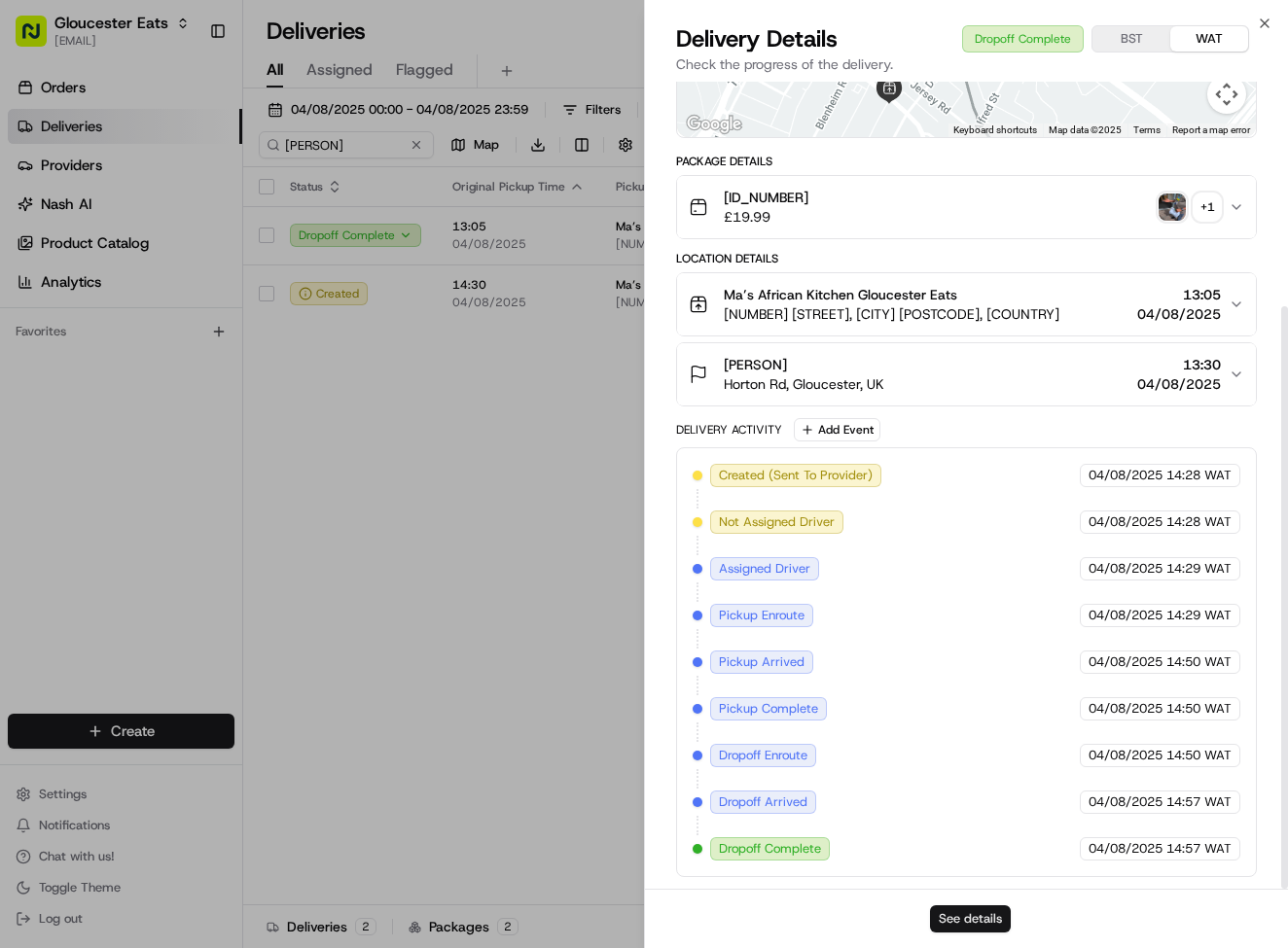 scroll, scrollTop: 311, scrollLeft: 0, axis: vertical 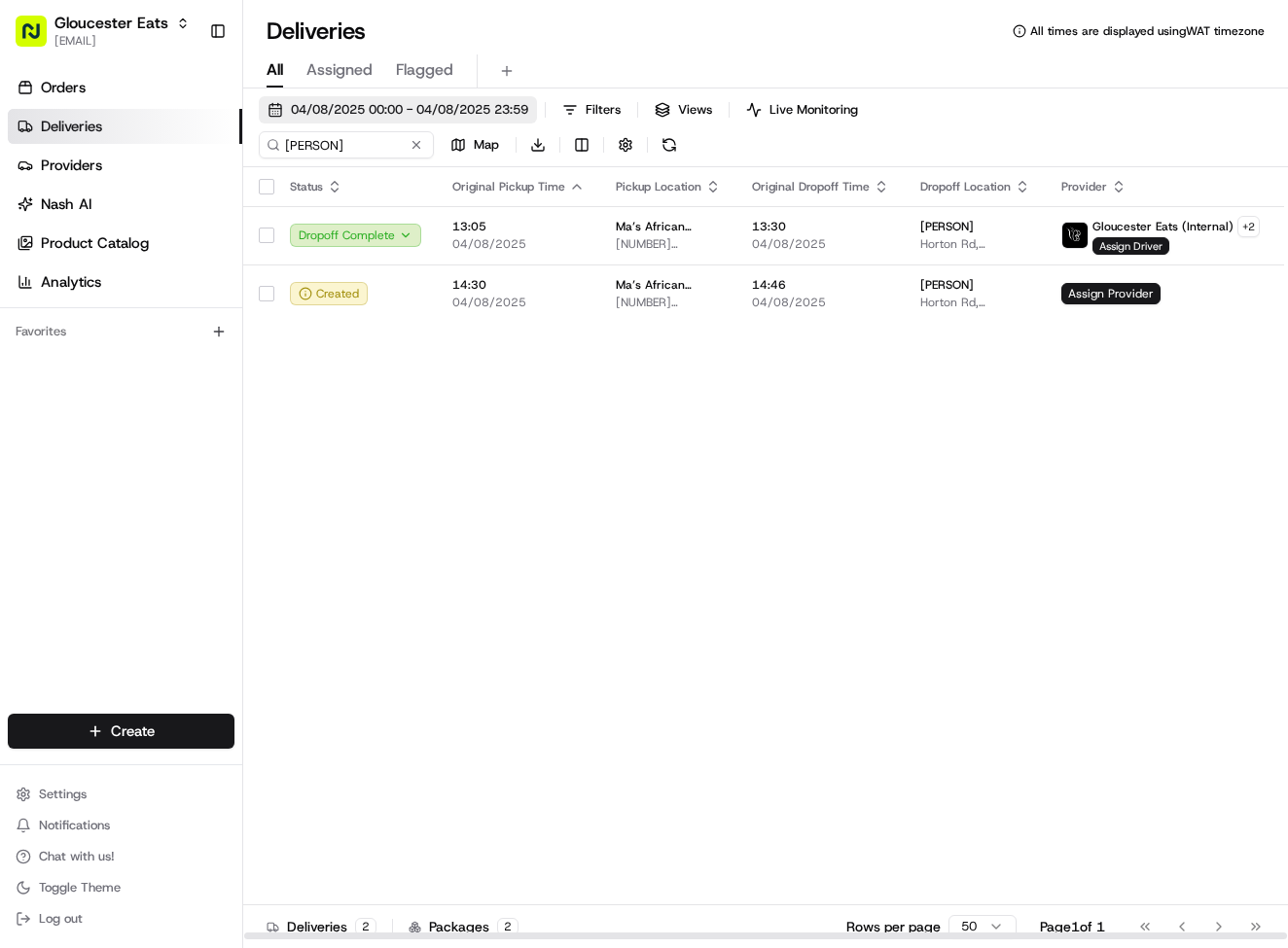 click on "04/08/2025 00:00 - 04/08/2025 23:59" at bounding box center [410, 110] 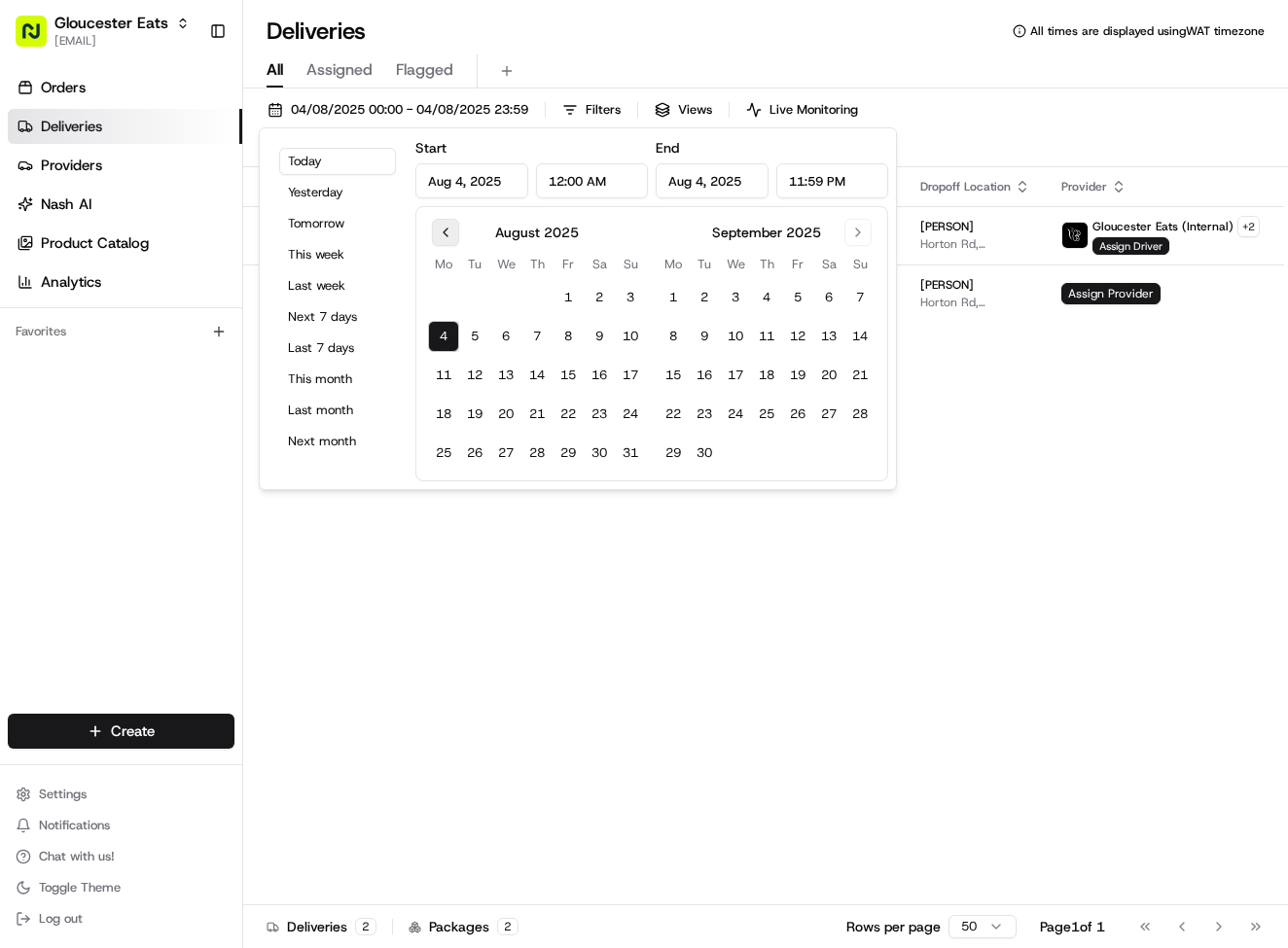 click at bounding box center [446, 232] 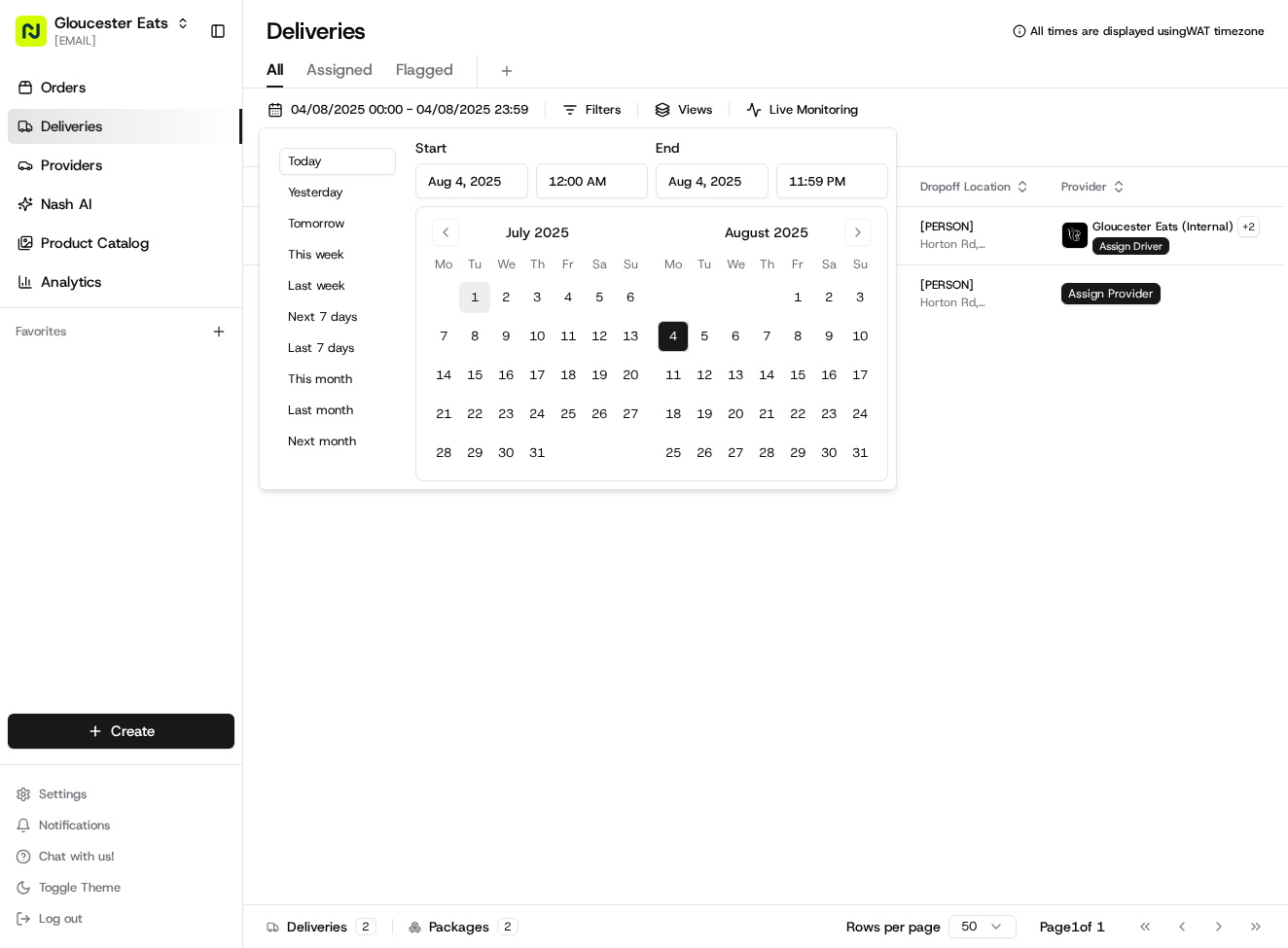 click on "1" at bounding box center (475, 298) 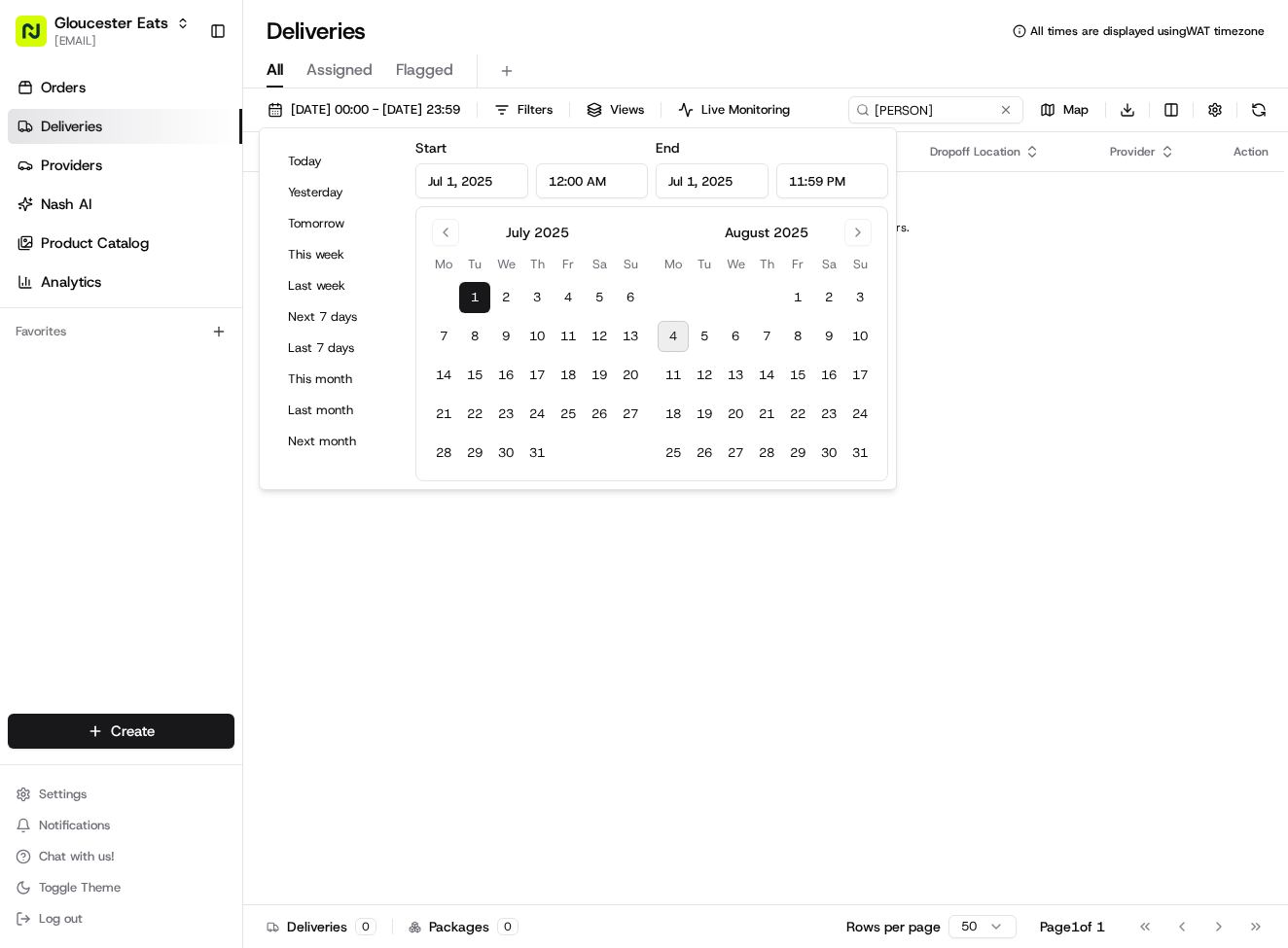 click on "4" at bounding box center (673, 336) 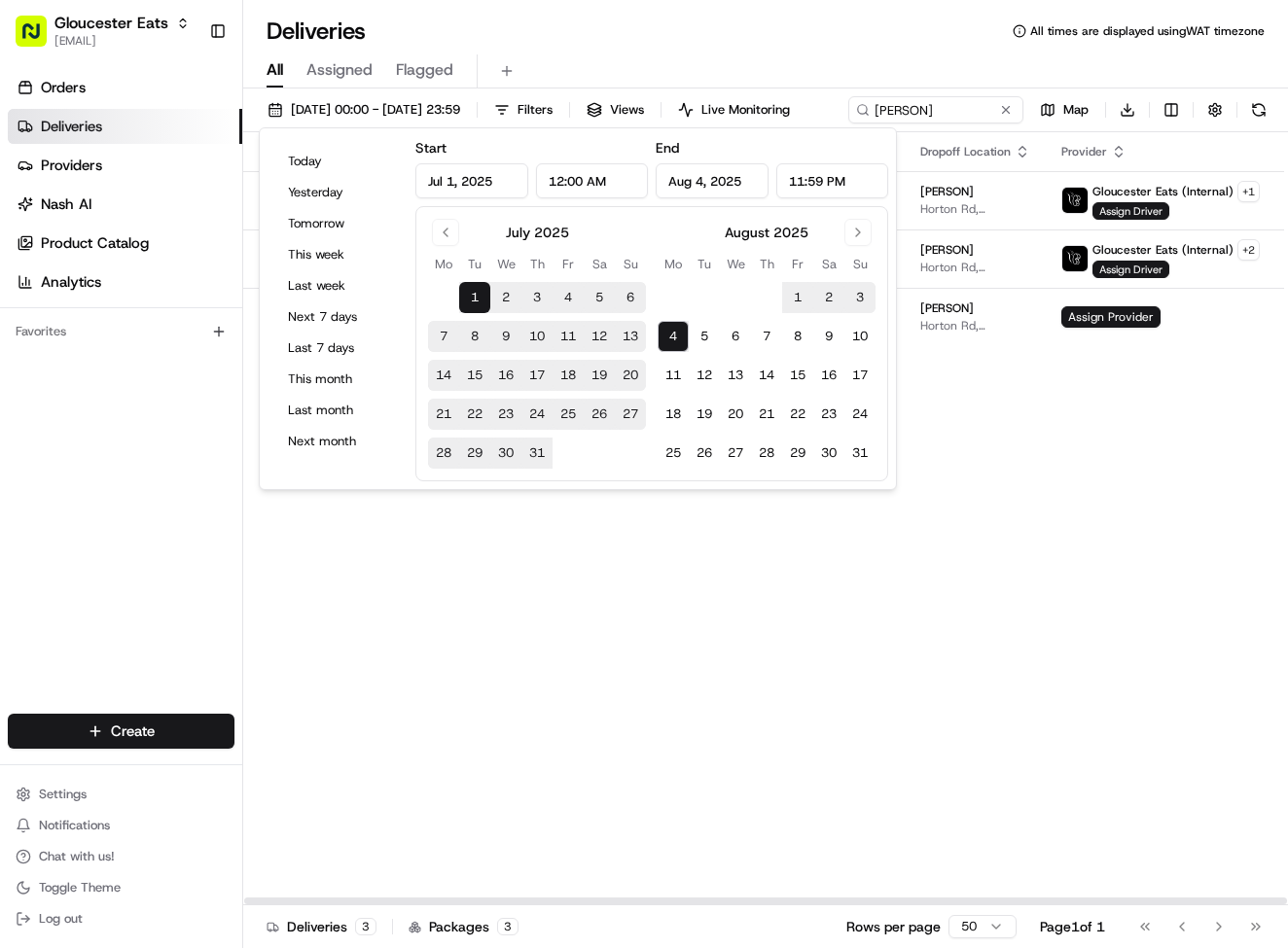 click on "Status Original Pickup Time Pickup Location Original Dropoff Time Dropoff Location Provider Action Dropoff Complete 16:26 29/07/2025 Ma’s African Kitchen 182 Barton St, Gloucester GL1 4HE, UK 16:51 29/07/2025 Chijioke Ani Horton Rd, Gloucester, UK Gloucester Eats (Internal) + 1 Assign Driver Dropoff Complete 13:05 04/08/2025 Ma’s African Kitchen 182 Barton St, Gloucester GL1 4HE, UK 13:30 04/08/2025 Chijioke Ani Horton Rd, Gloucester, UK Gloucester Eats (Internal) + 2 Assign Driver Created 14:30 04/08/2025 Ma’s African Kitchen 182 Barton St, Gloucester GL1 4HE, UK 14:46 04/08/2025 Chijioke Ani Horton Rd, Gloucester, UK Assign Provider" at bounding box center [795, 518] 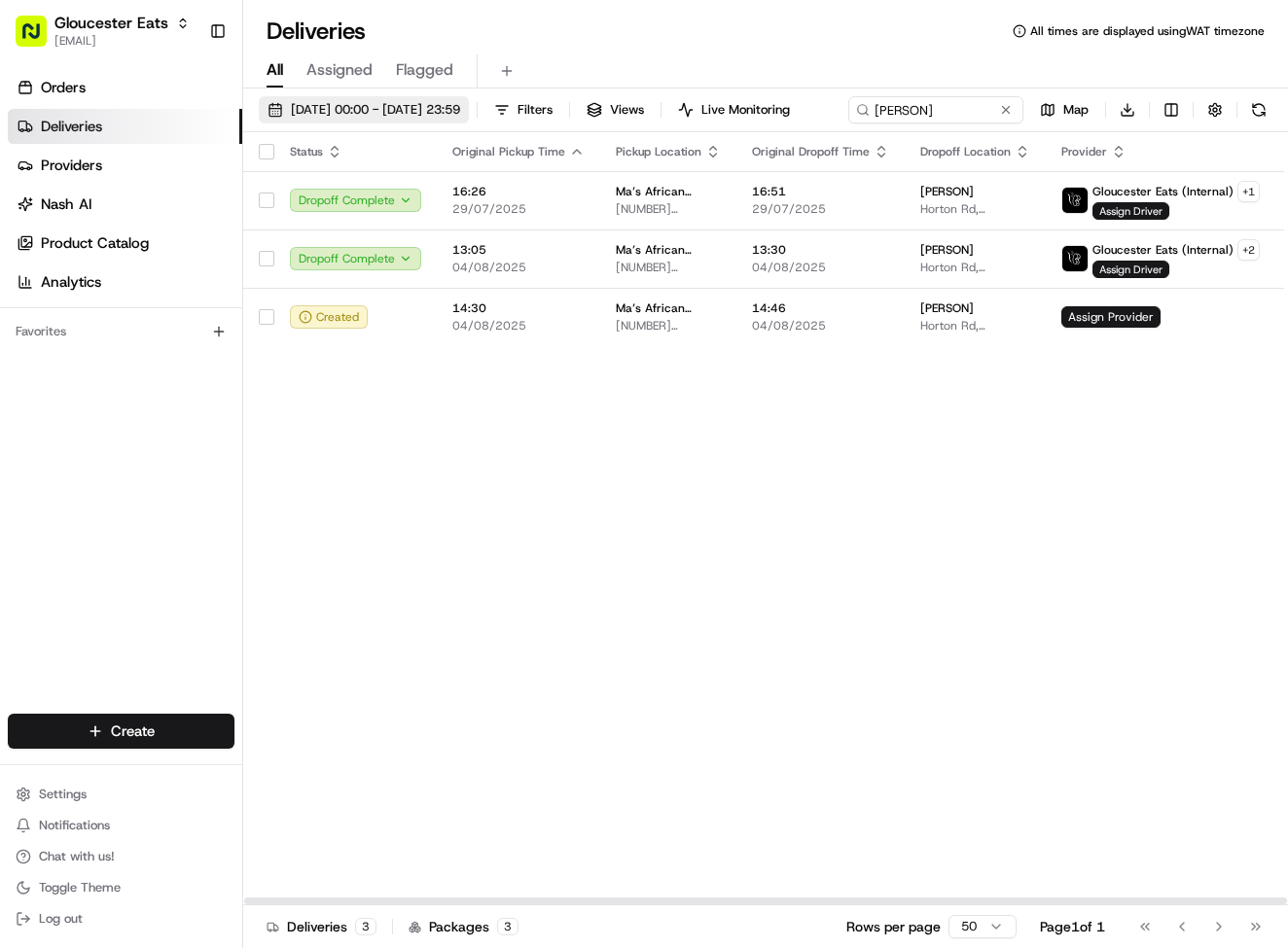 click on "01/07/2025 00:00 - 04/08/2025 23:59" at bounding box center (376, 110) 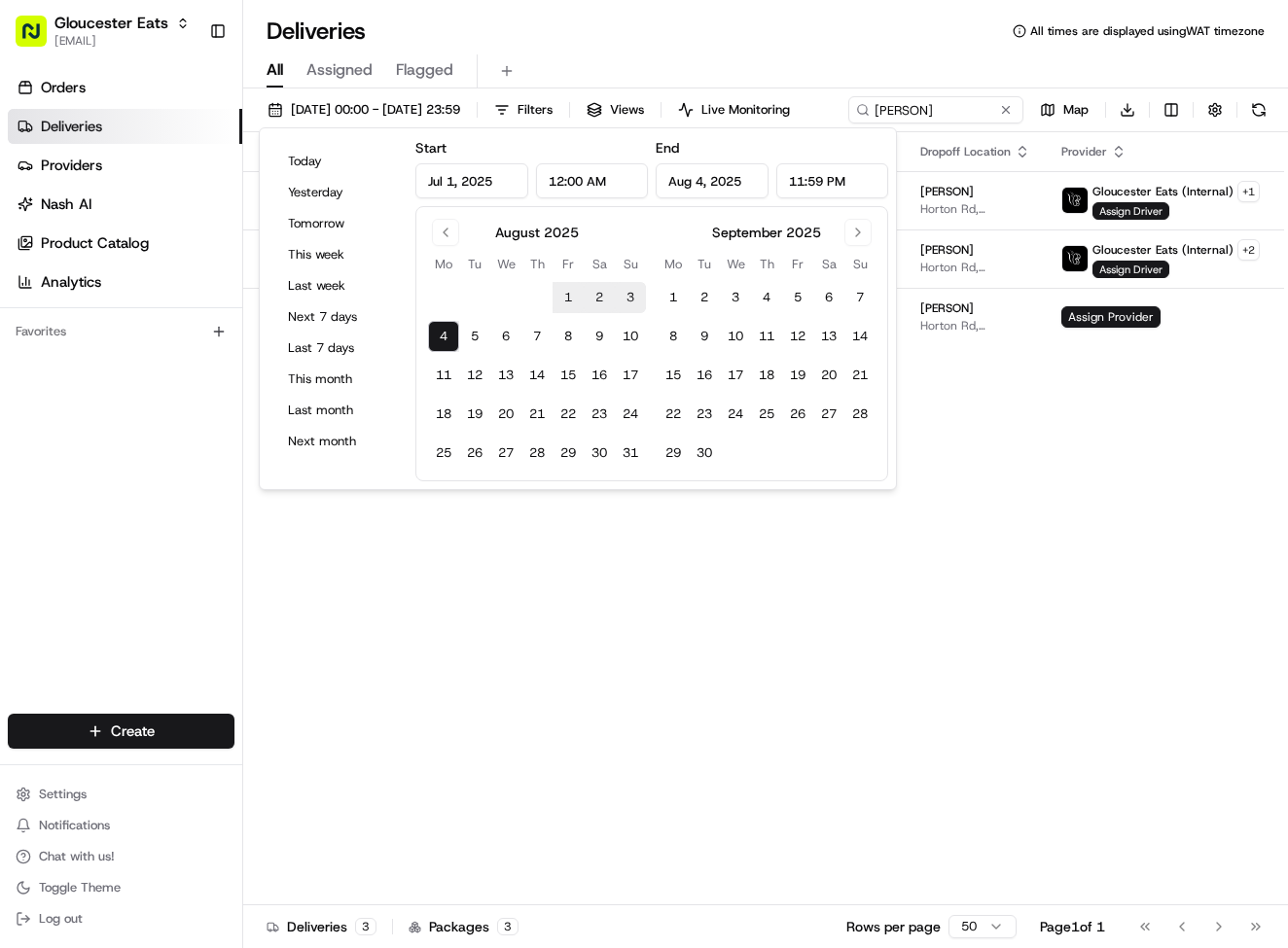 click on "August 2025" at bounding box center [537, 230] 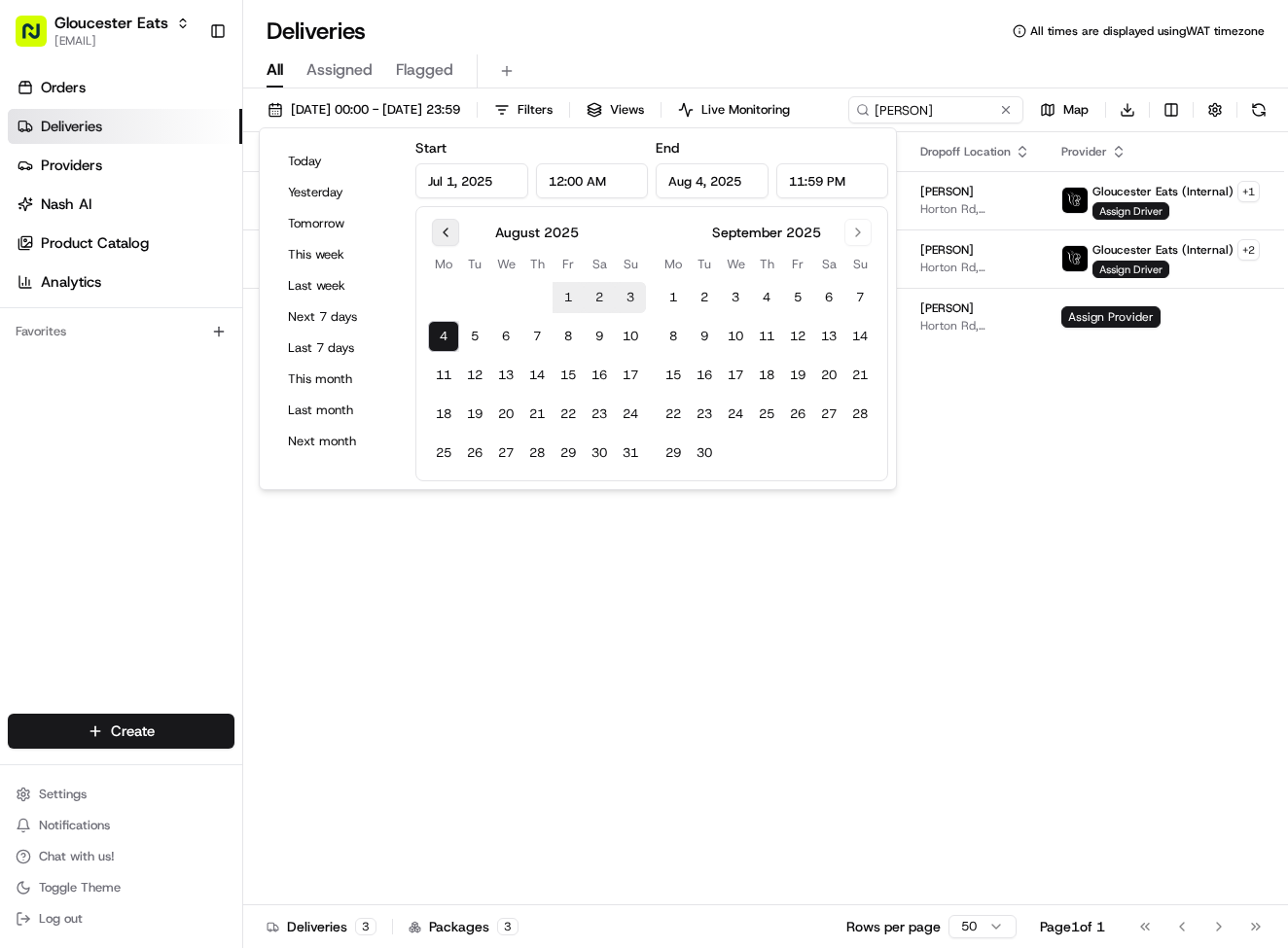 click at bounding box center [446, 232] 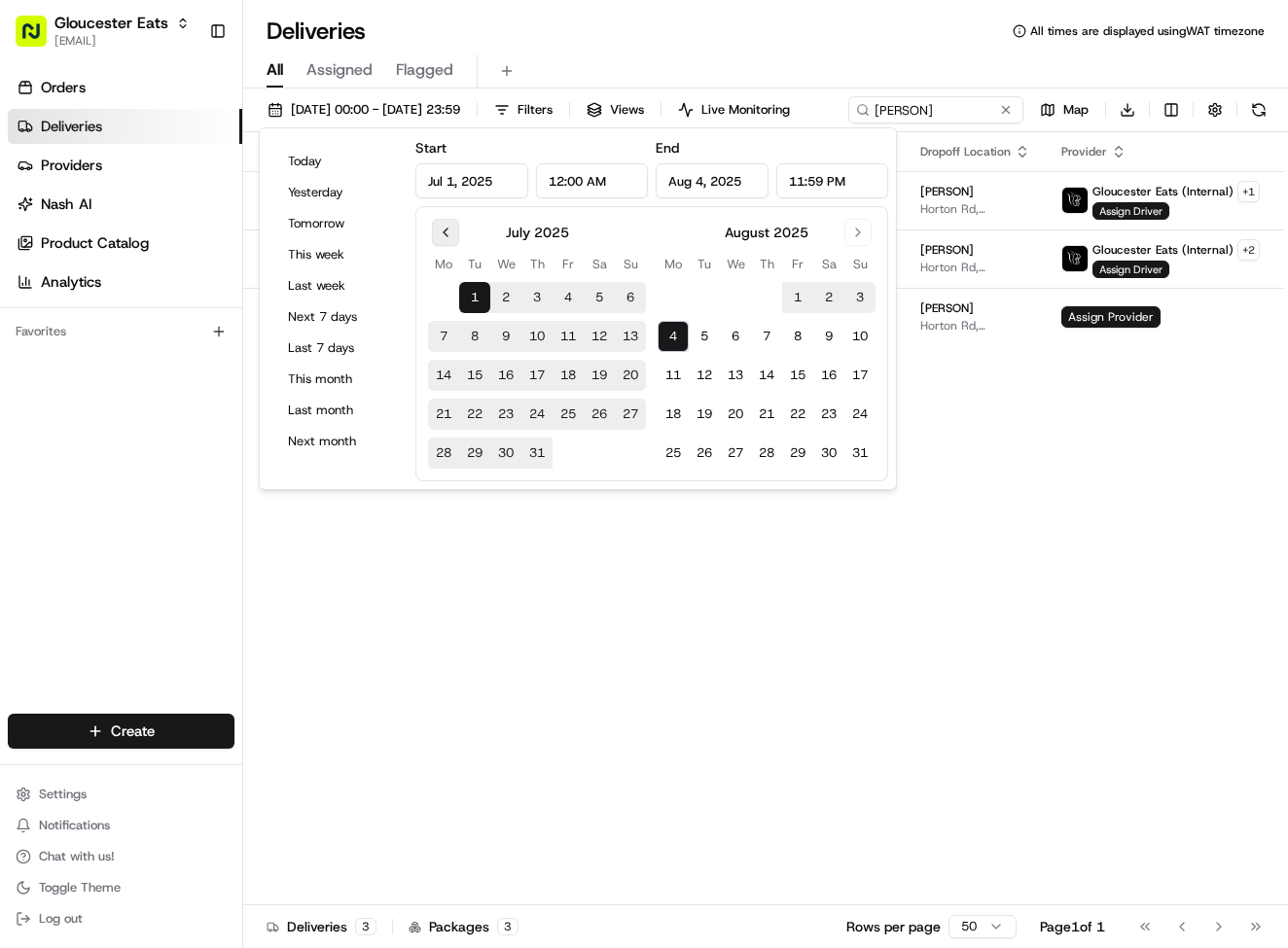 click at bounding box center (446, 232) 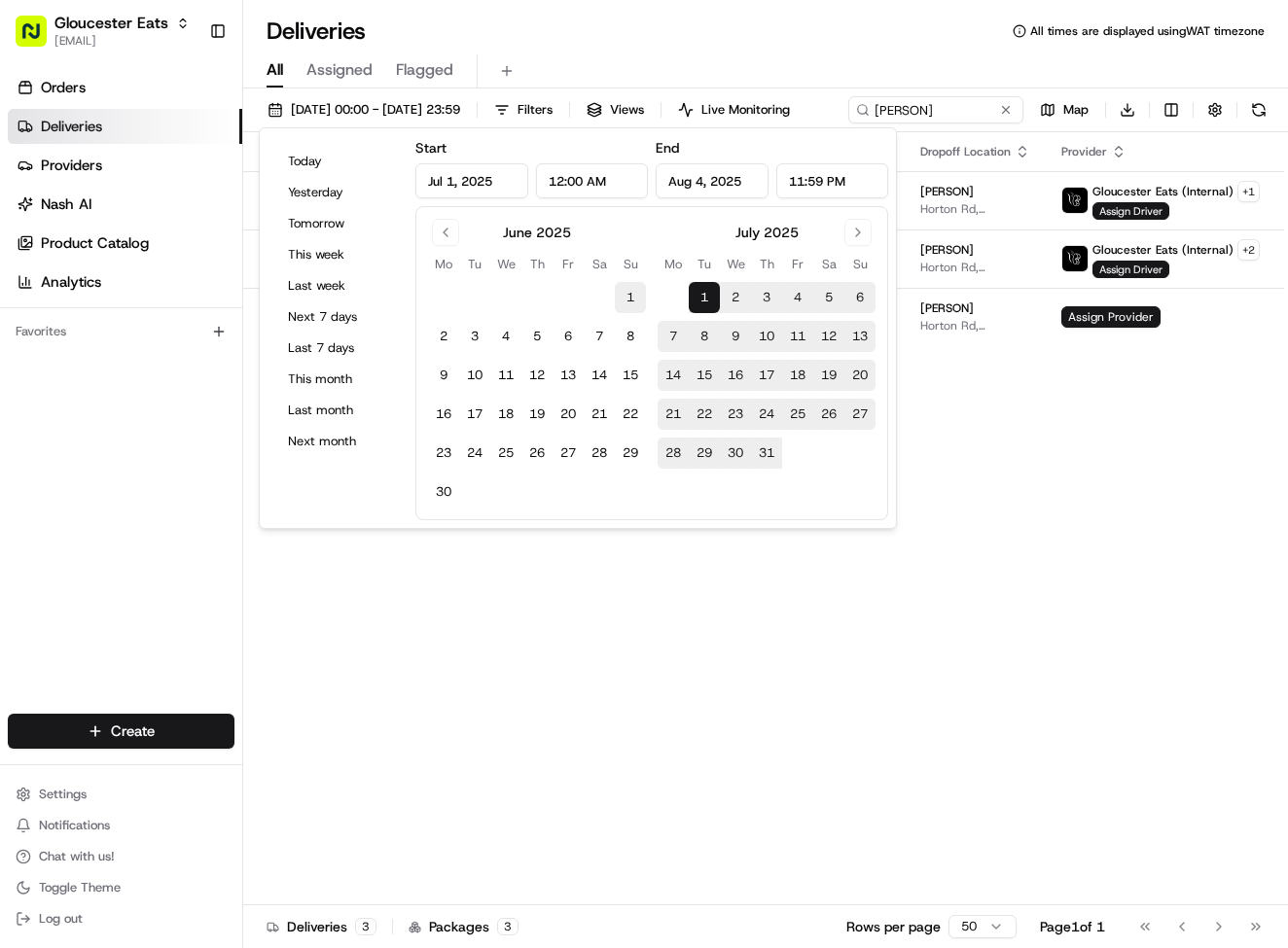 click on "1" at bounding box center (630, 298) 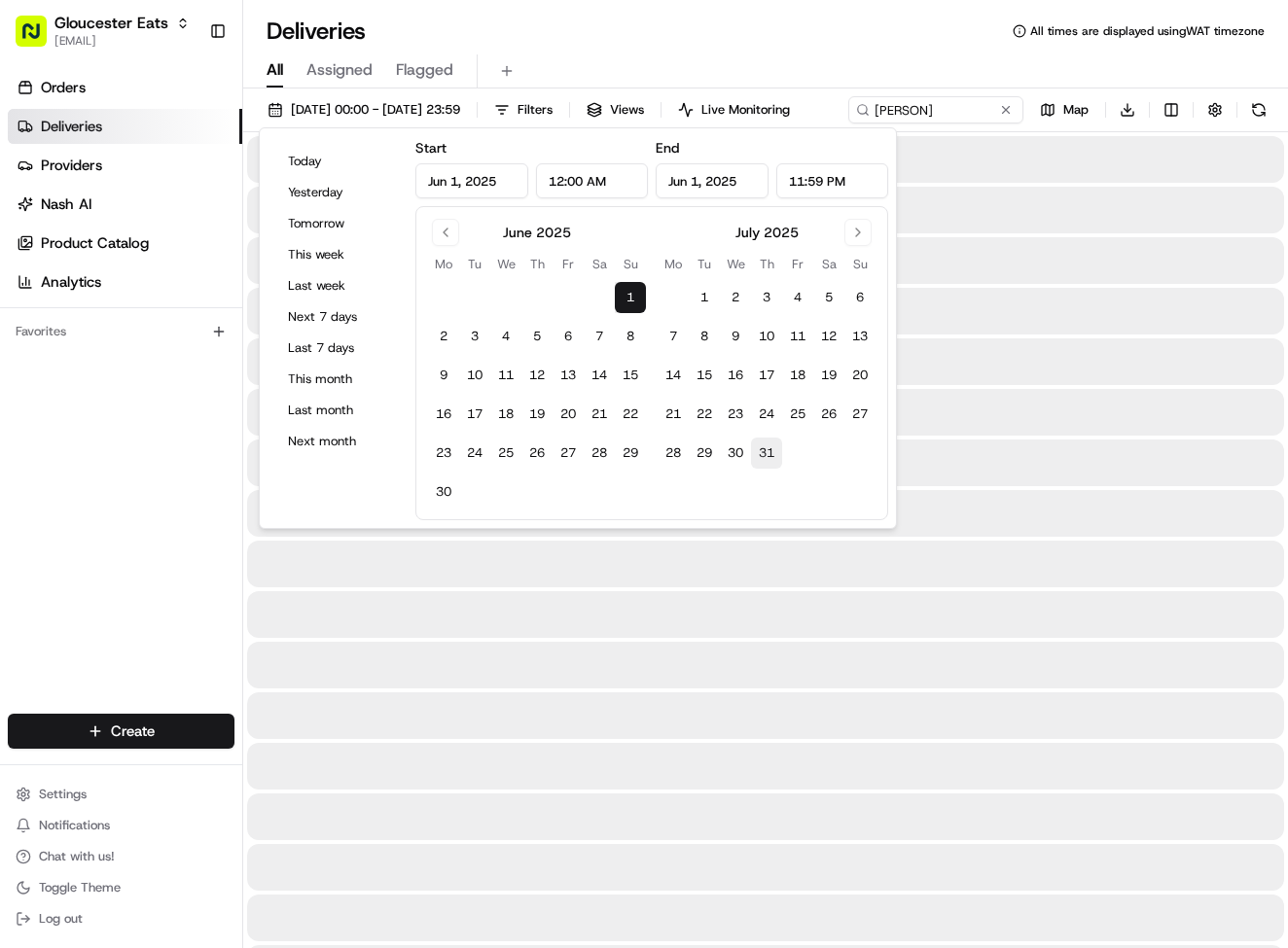 click on "31" at bounding box center [767, 453] 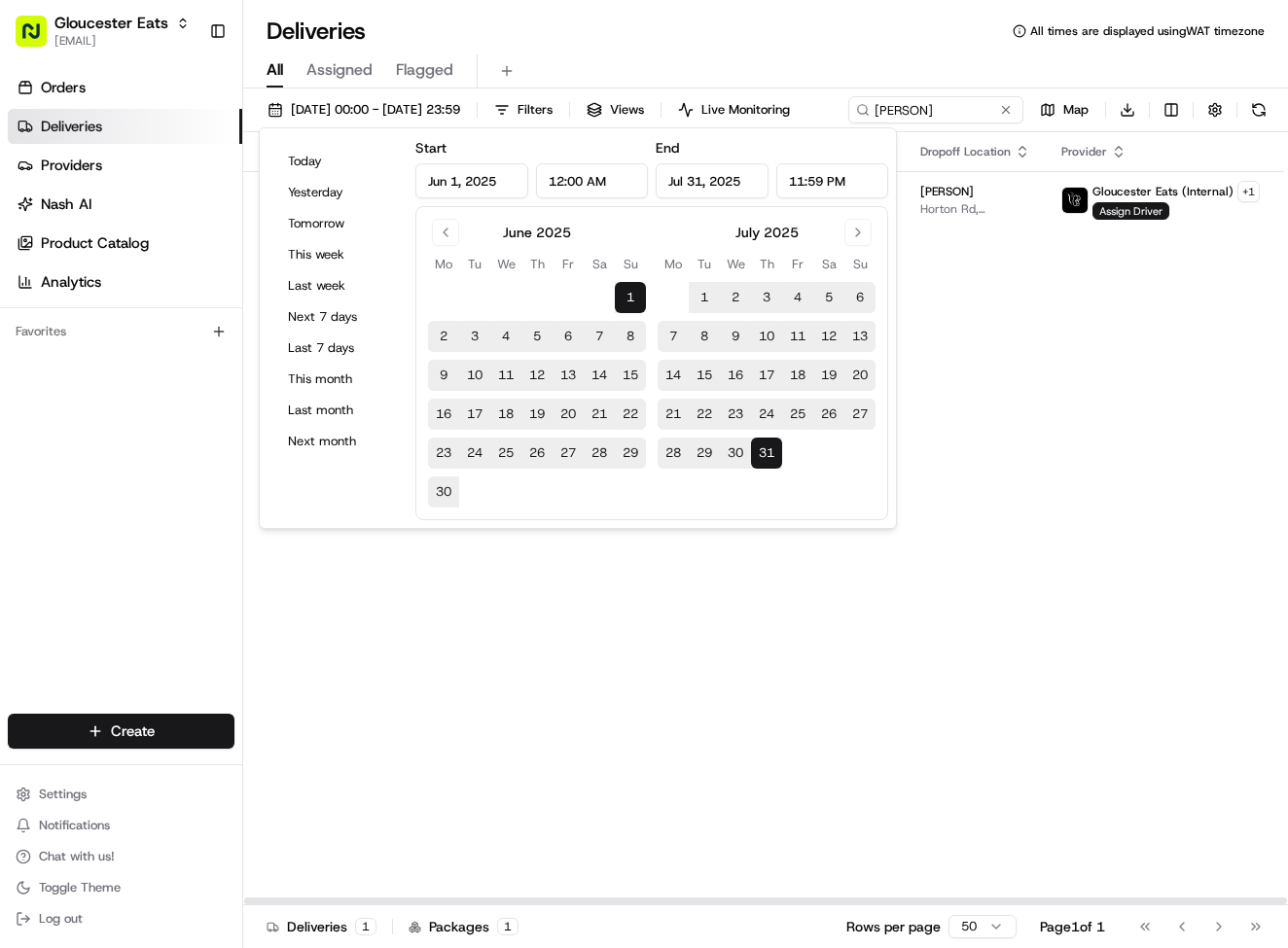 click on "01/06/2025 00:00 - 31/07/2025 23:59 Filters Views Live Monitoring Chijioke Ani Map Download" at bounding box center (766, 114) 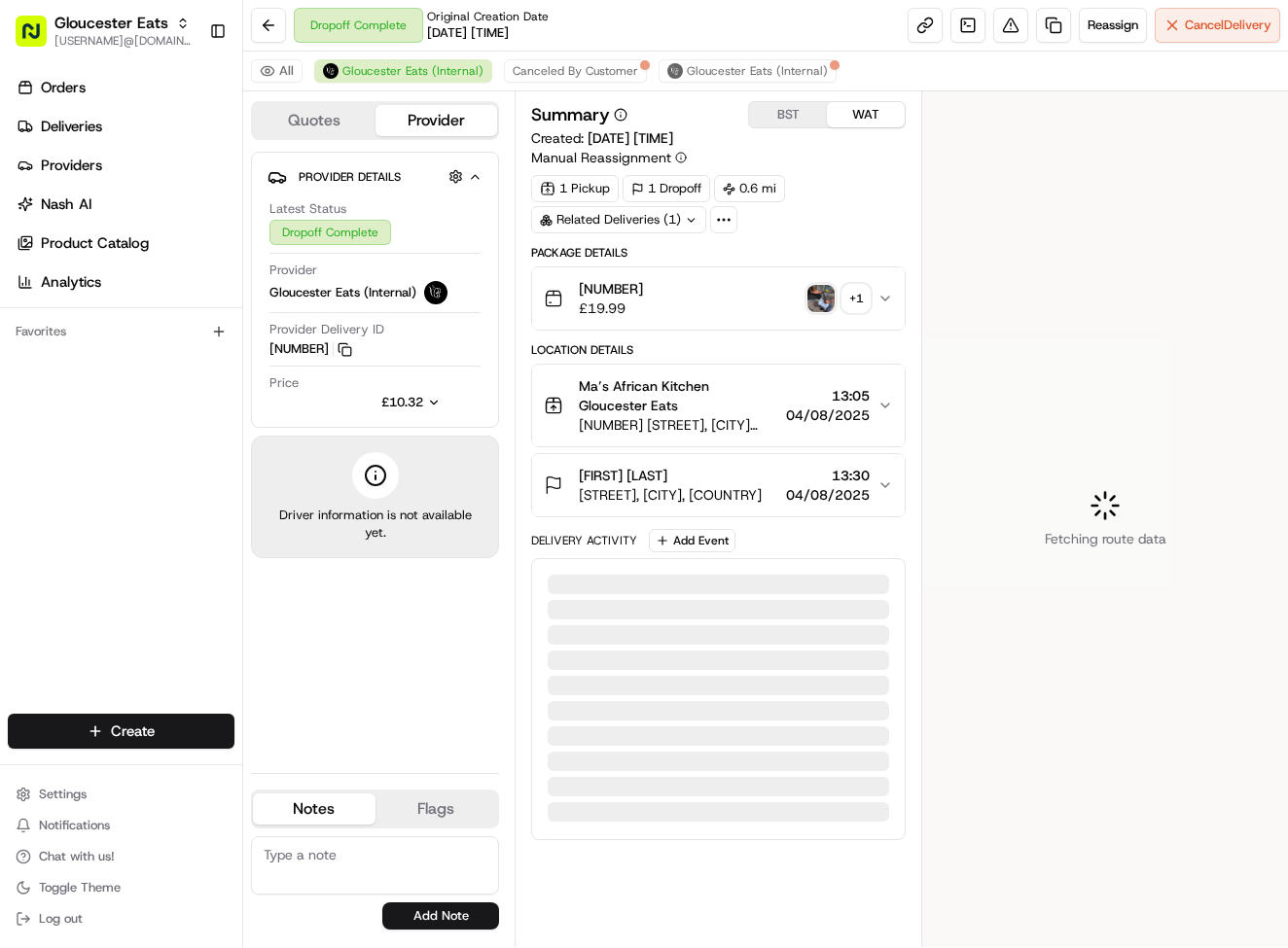 scroll, scrollTop: 0, scrollLeft: 0, axis: both 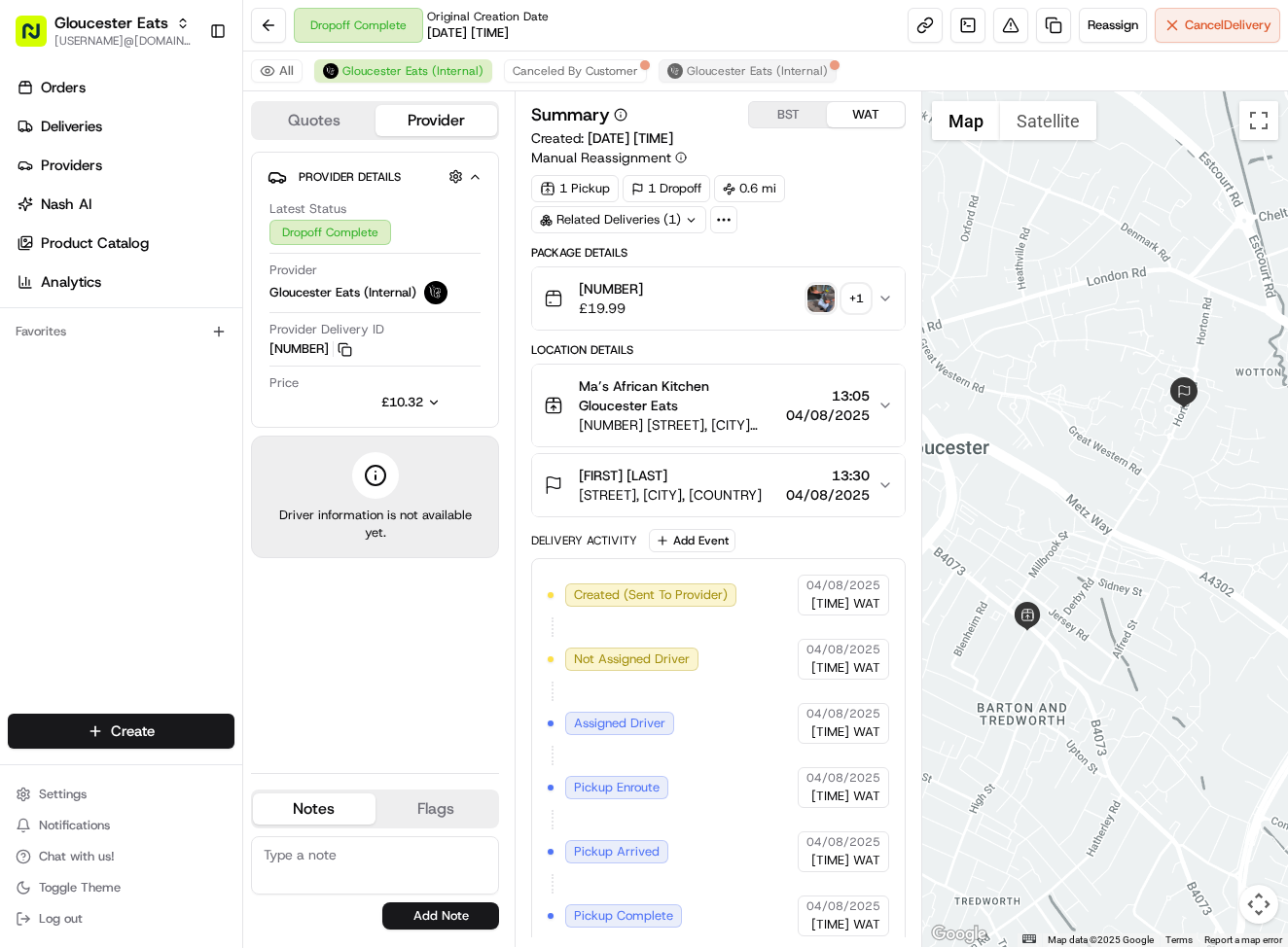 click on "Gloucester Eats (Internal)" at bounding box center (757, 71) 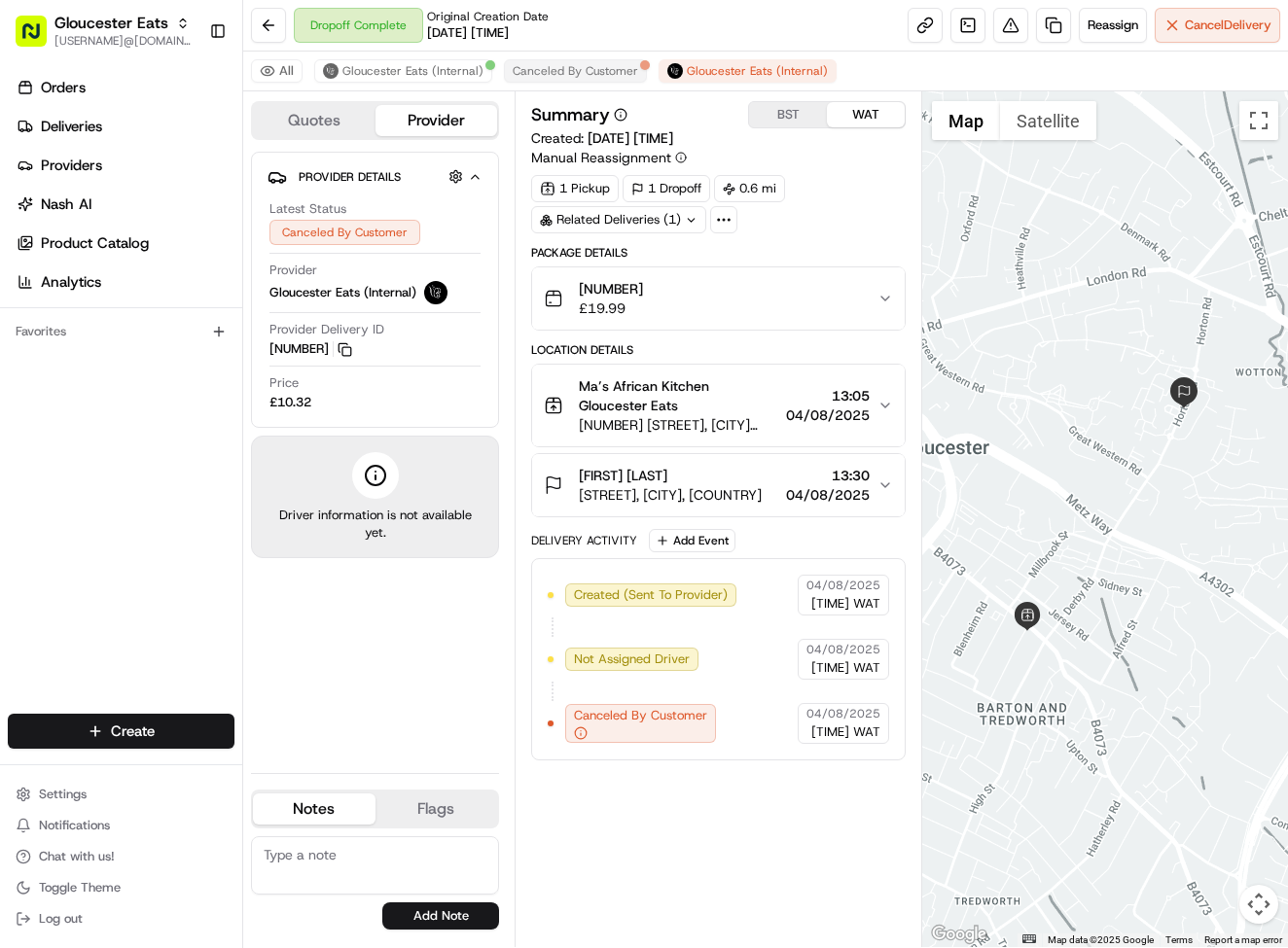 click on "Canceled By Customer" at bounding box center (575, 71) 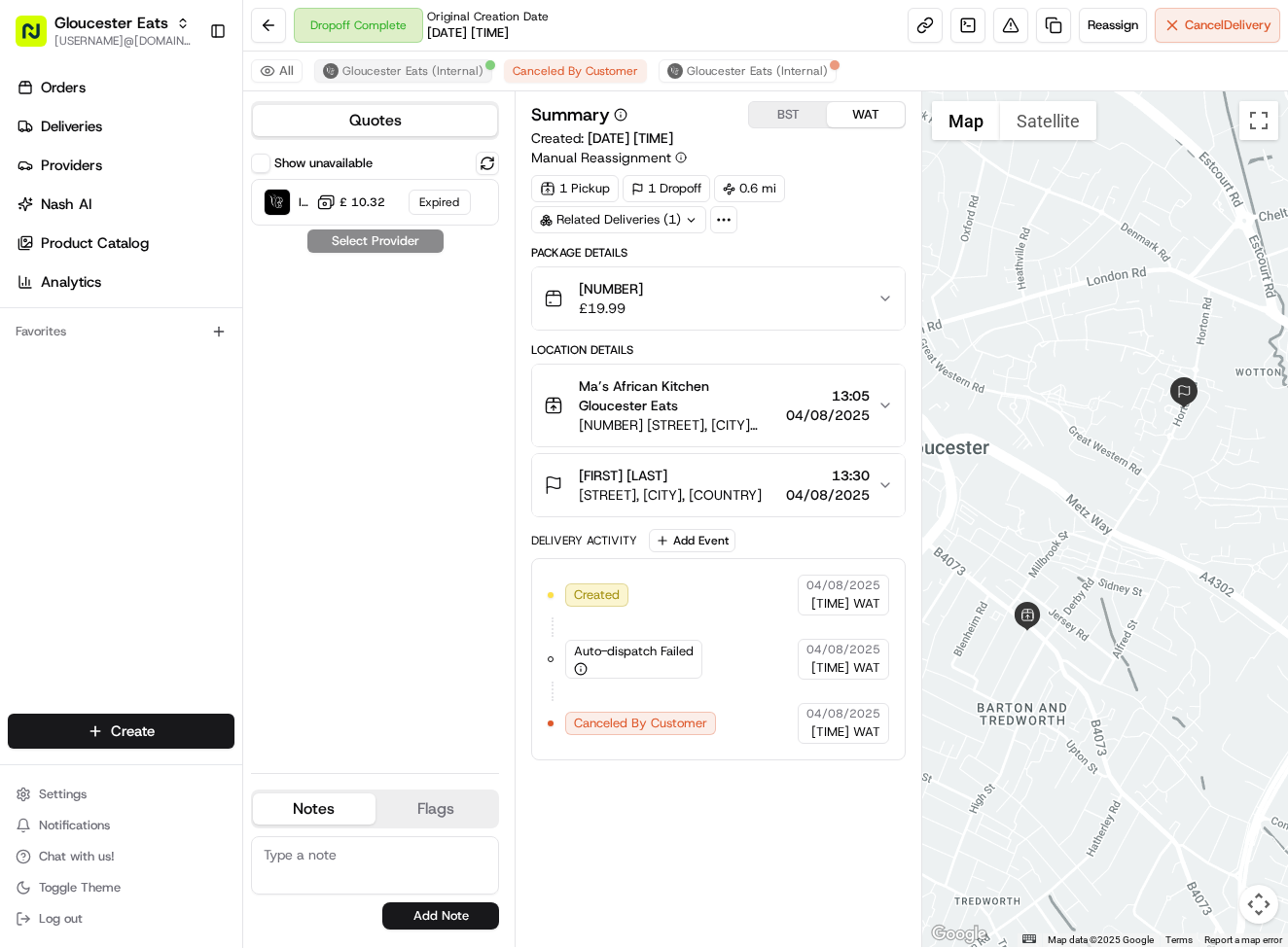 click on "Gloucester Eats (Internal)" at bounding box center [412, 71] 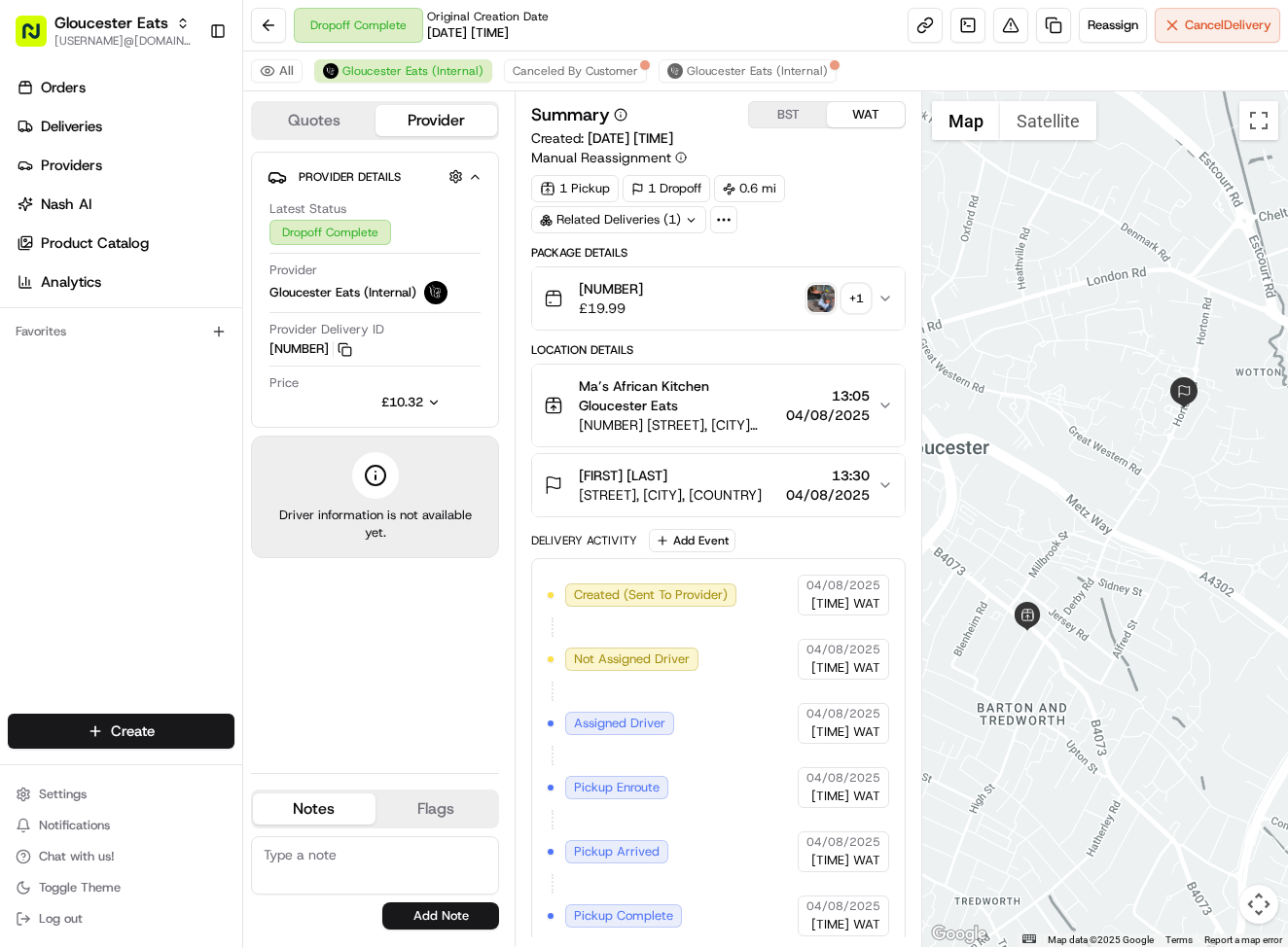 click on "Dropoff Complete Original Creation Date 08/04/2025 12:50 PM Reassign Cancel  Delivery" at bounding box center (766, 25) 